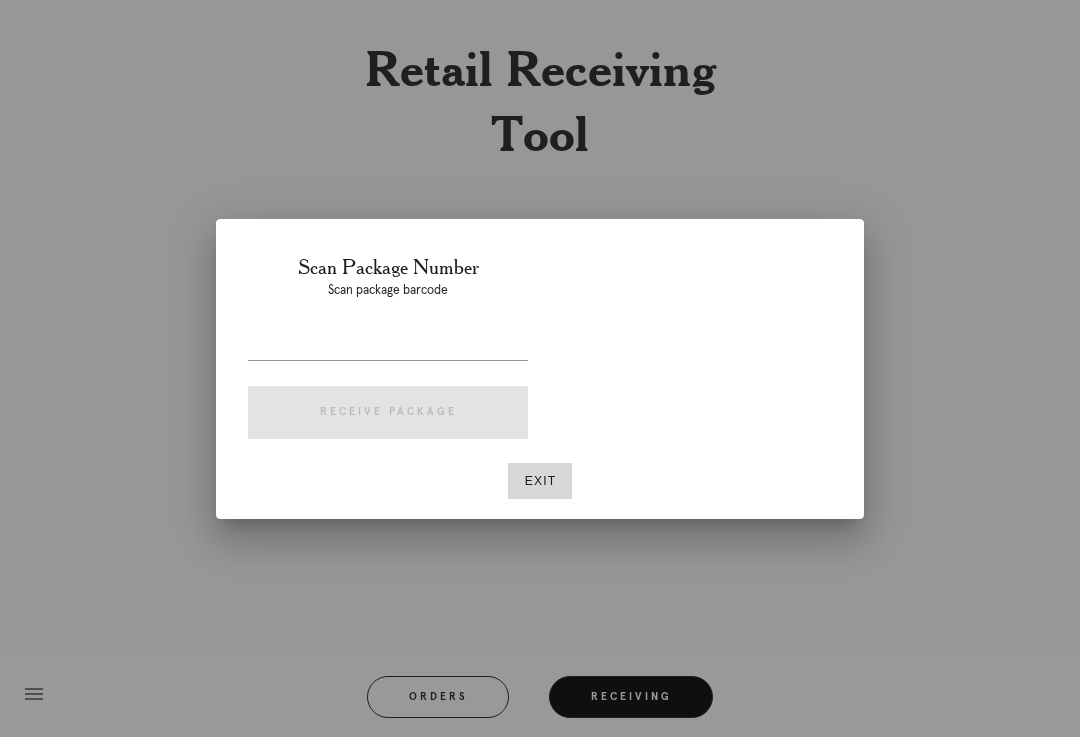 scroll, scrollTop: 0, scrollLeft: 0, axis: both 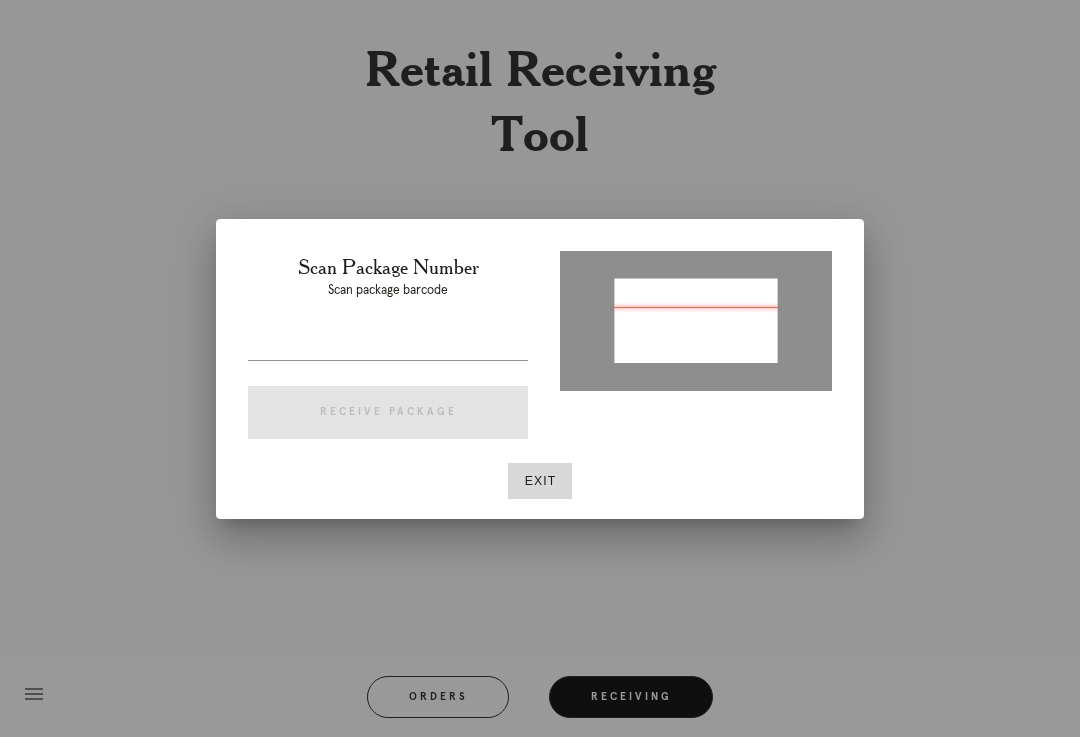 type on "P450593508892016" 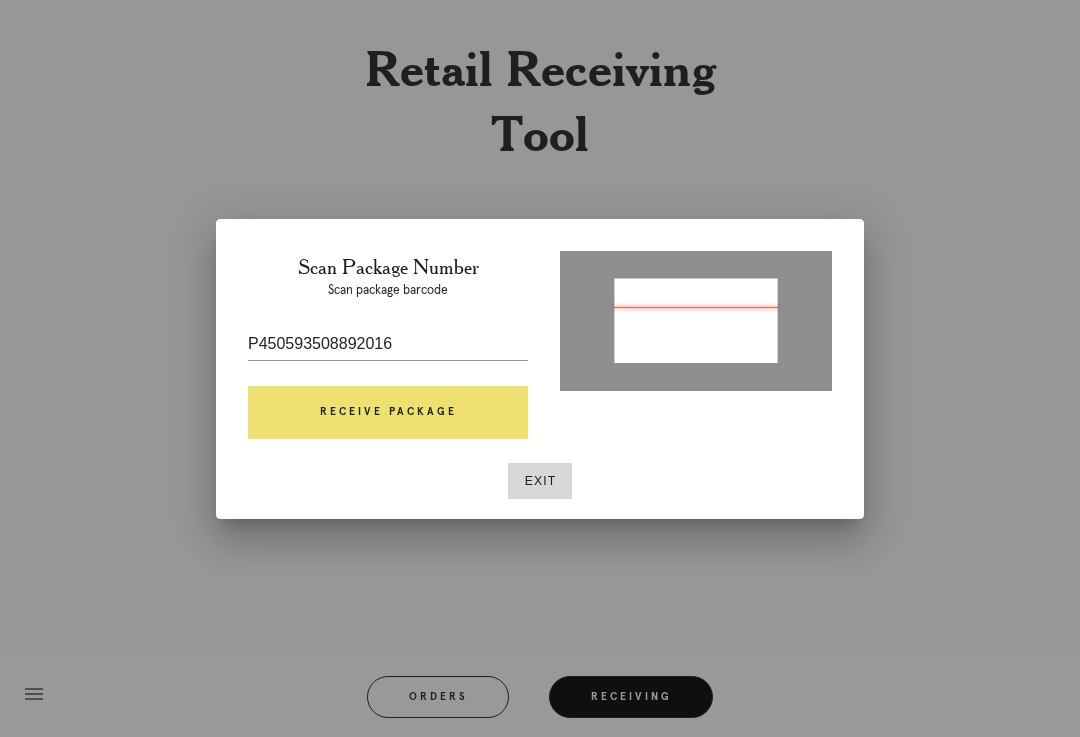 click on "Receive Package" at bounding box center [388, 413] 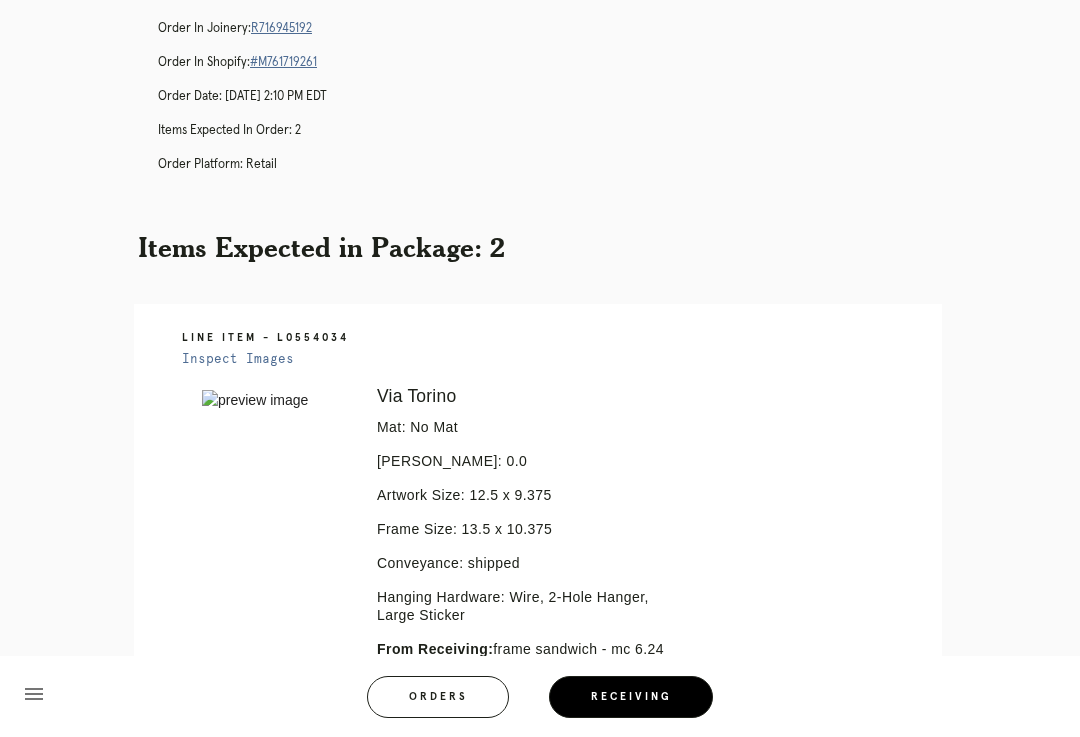 scroll, scrollTop: 180, scrollLeft: 0, axis: vertical 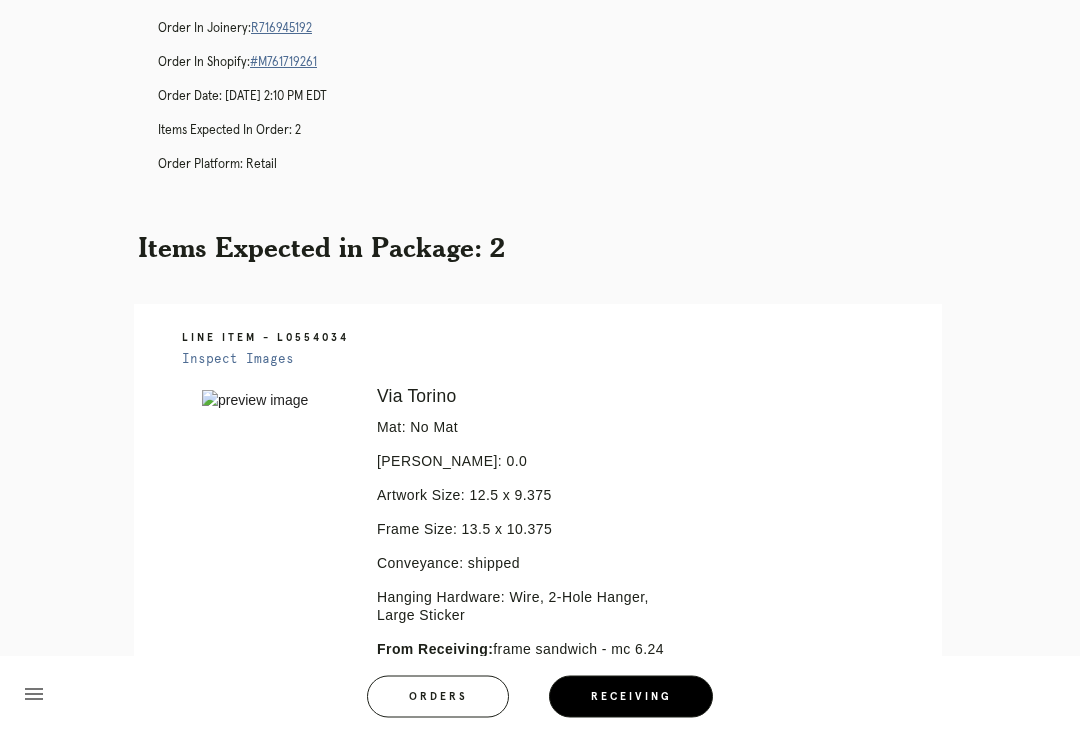 click on "R716945192" at bounding box center [281, 29] 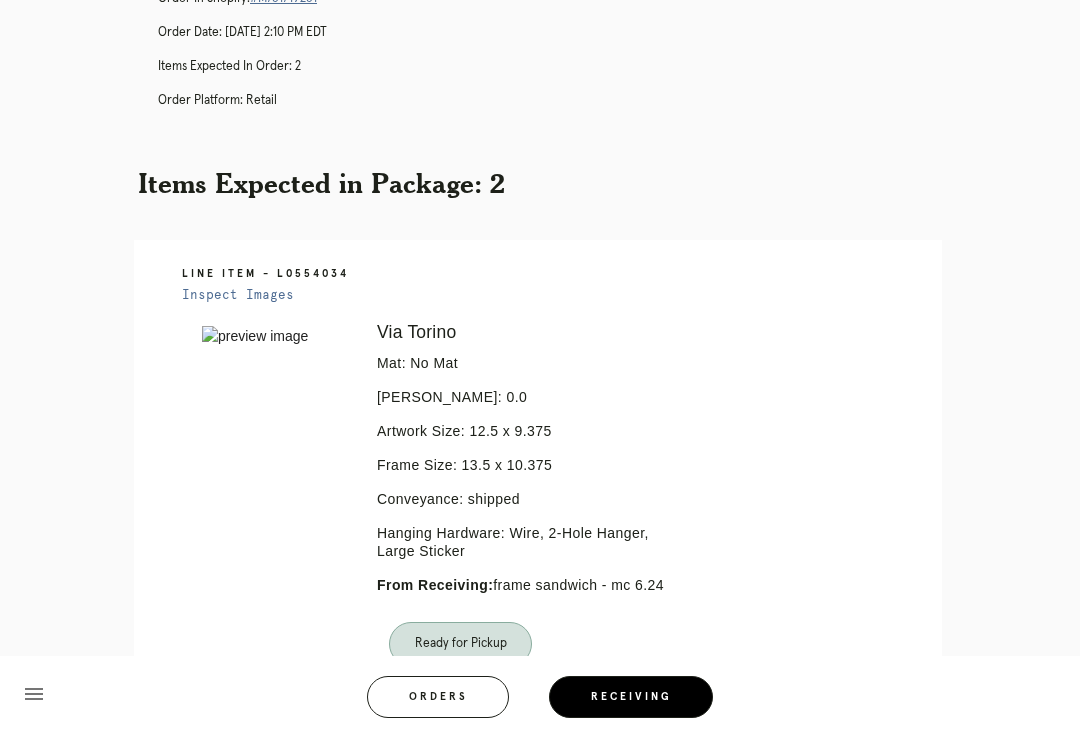 scroll, scrollTop: 0, scrollLeft: 0, axis: both 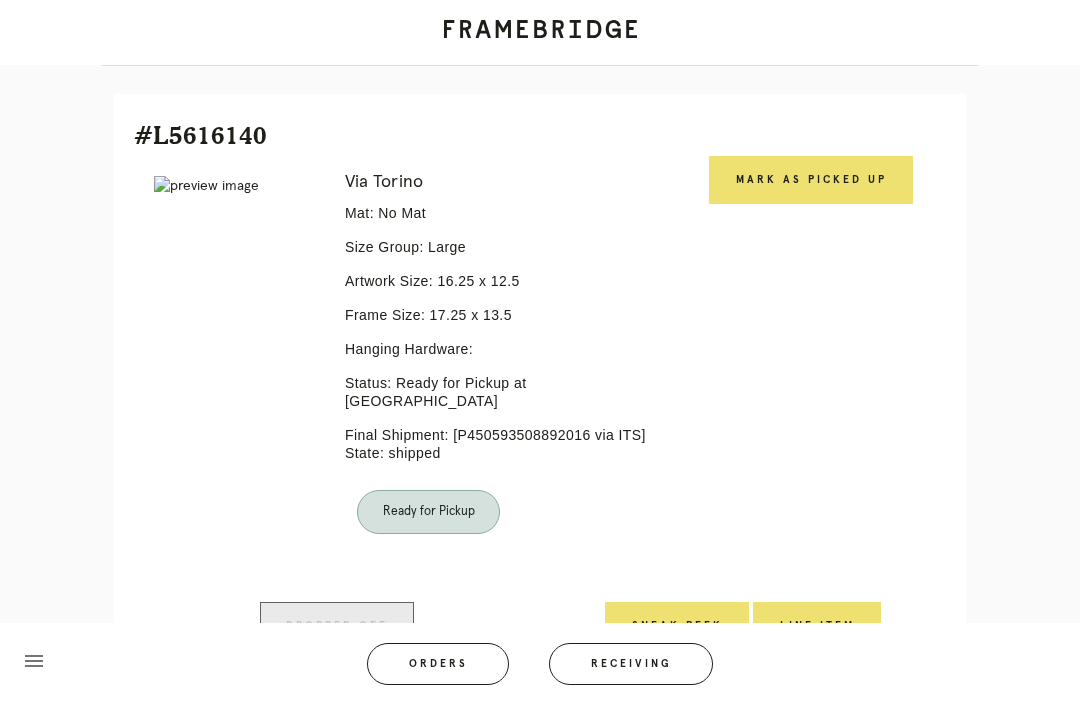 click on "Mark as Picked Up" at bounding box center [811, 180] 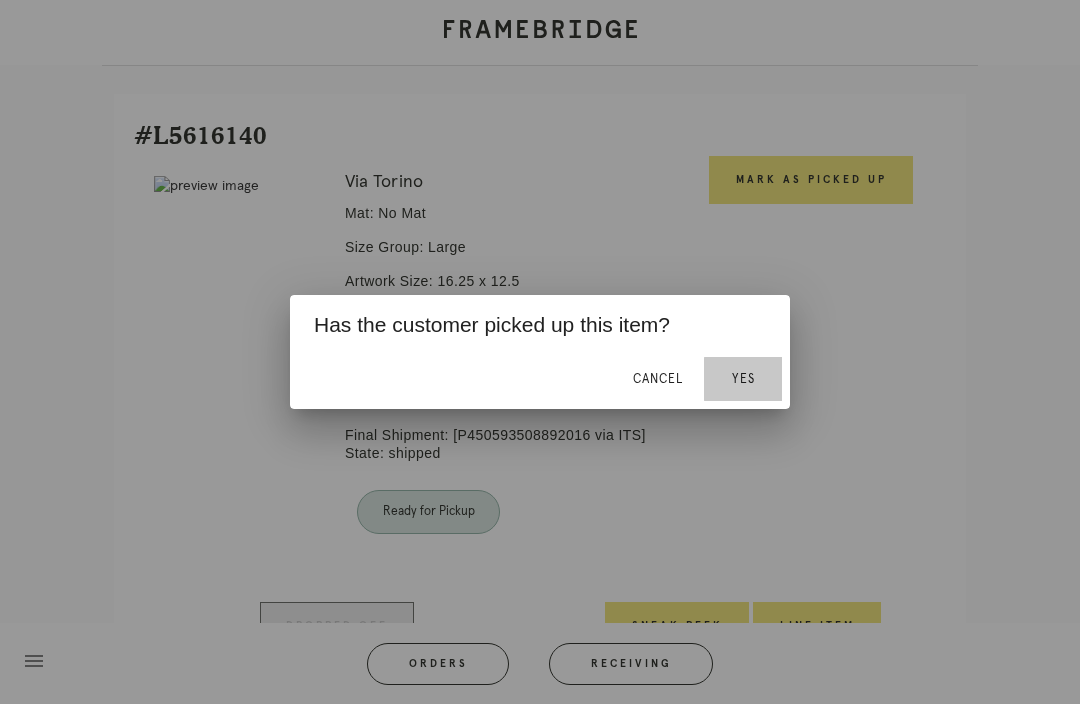 click on "Yes" at bounding box center [743, 379] 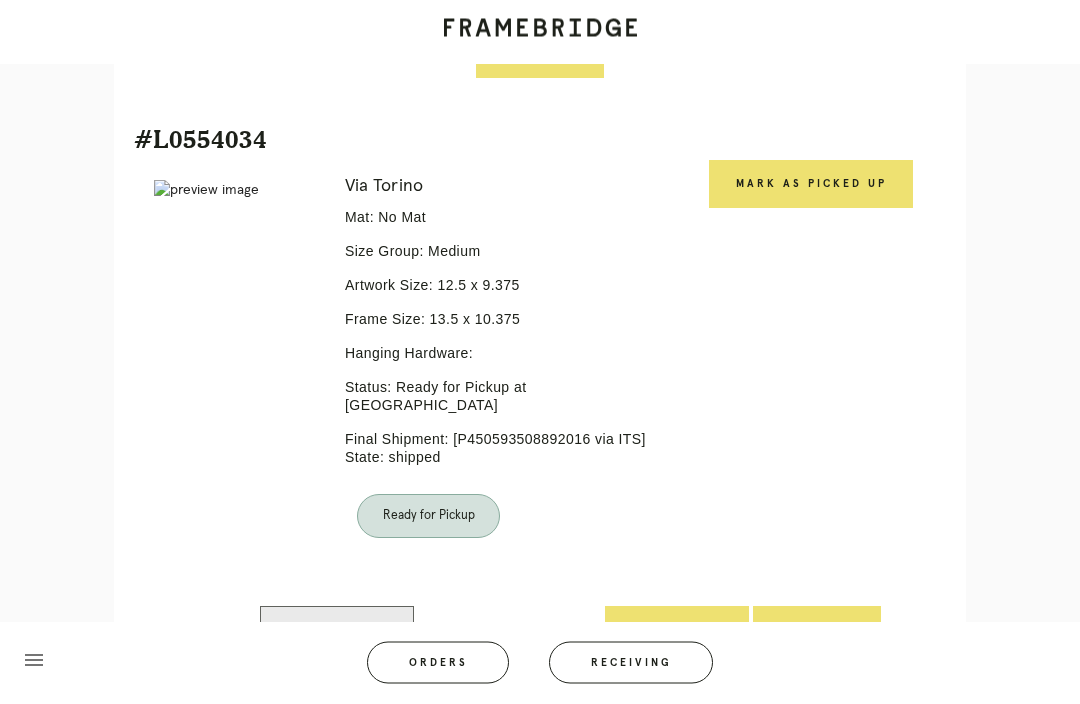 click on "Mark as Picked Up" at bounding box center [811, 186] 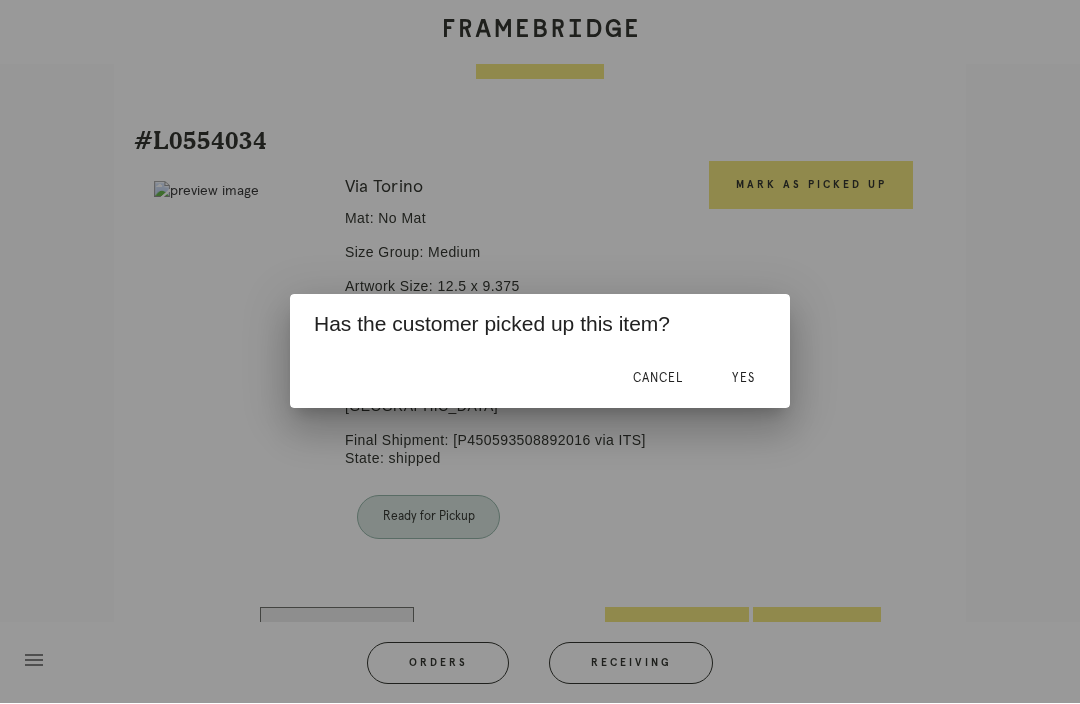 click on "Yes" at bounding box center (743, 379) 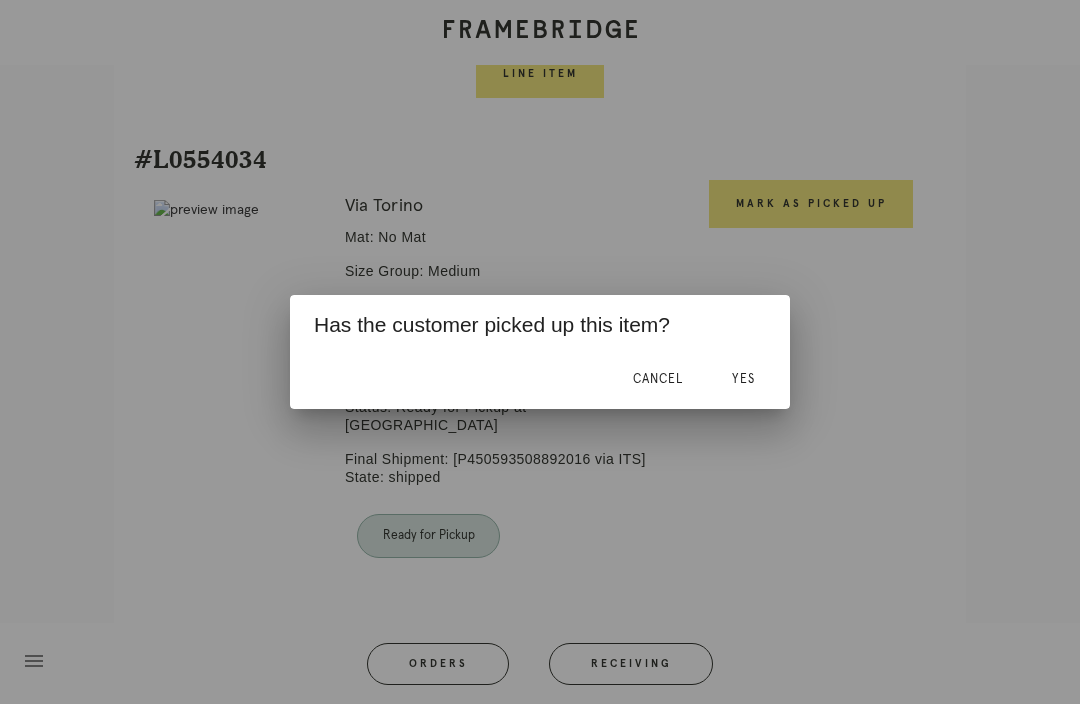 click on "Mark as Picked Up" at bounding box center (810, 403) 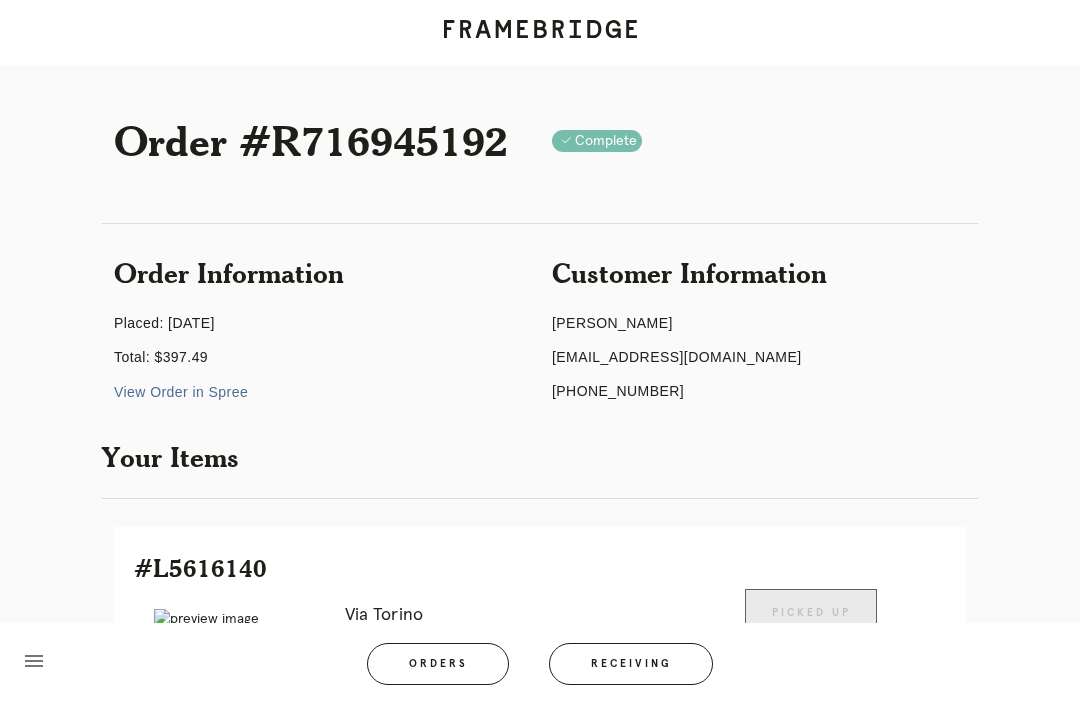 scroll, scrollTop: 0, scrollLeft: 0, axis: both 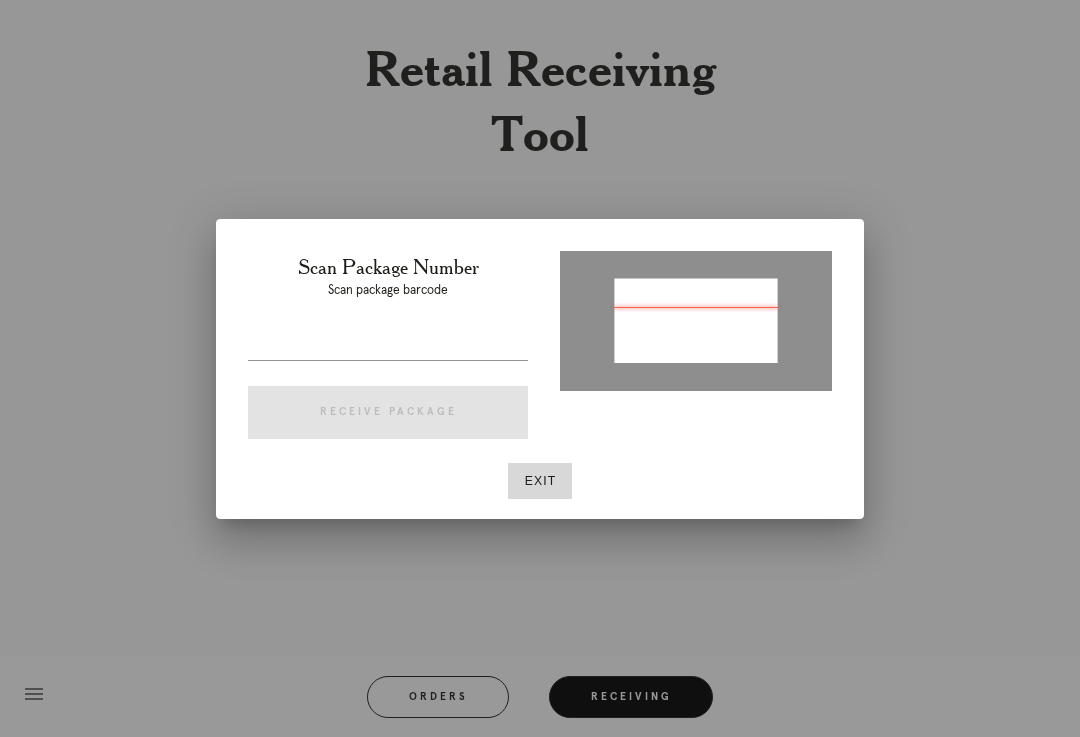 type on "P727668051678047" 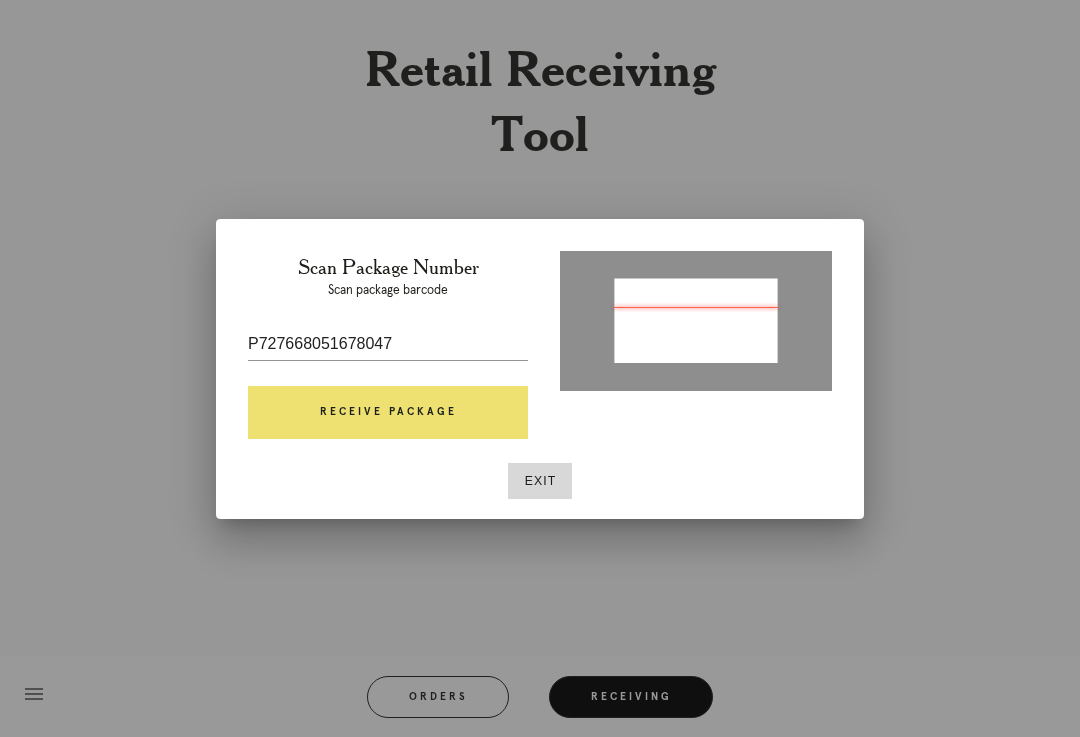 click on "Receive Package" at bounding box center [388, 413] 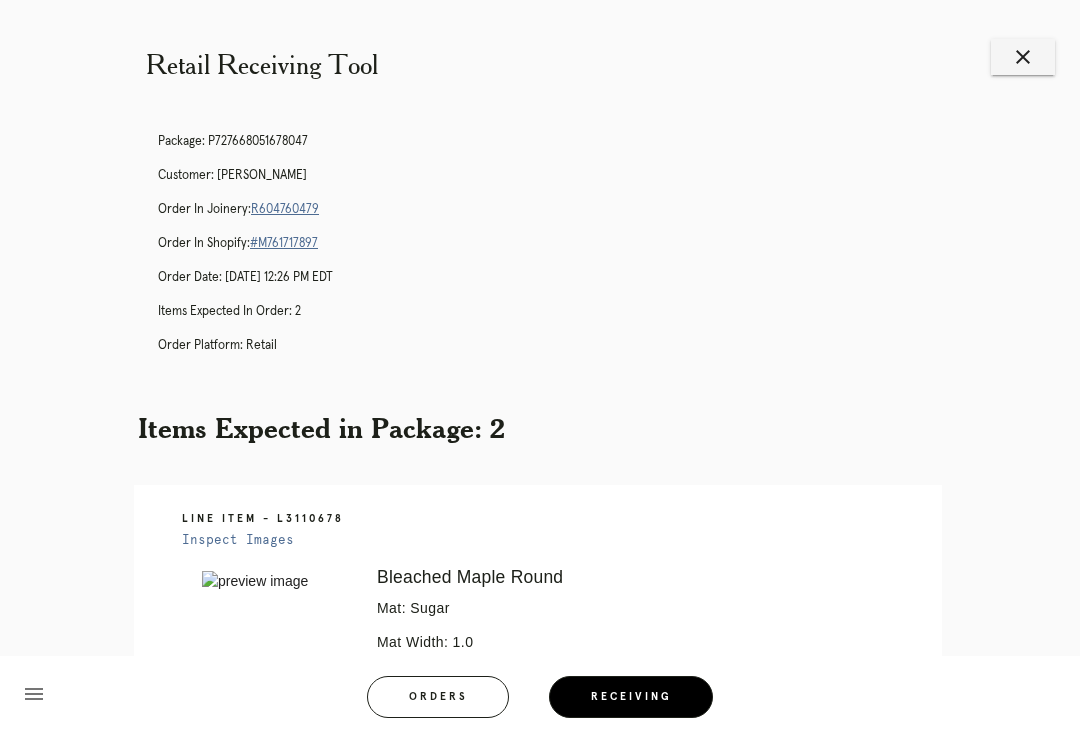 click on "close" at bounding box center [1023, 57] 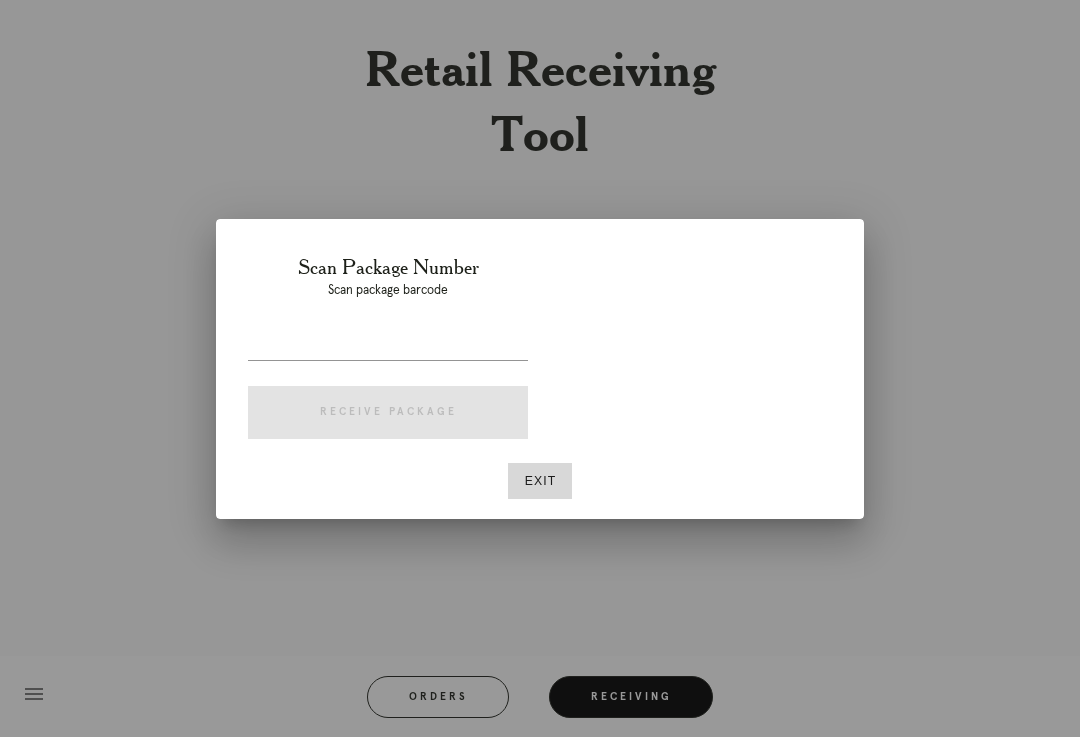 scroll, scrollTop: 0, scrollLeft: 0, axis: both 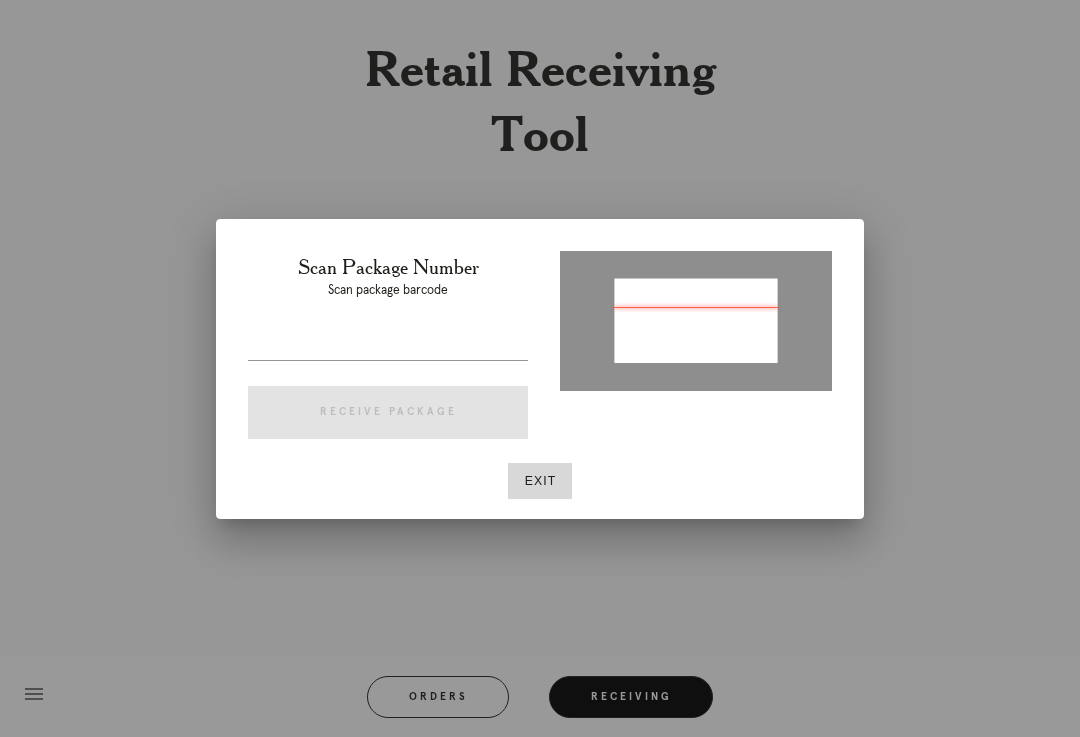 type on "P732680647348646" 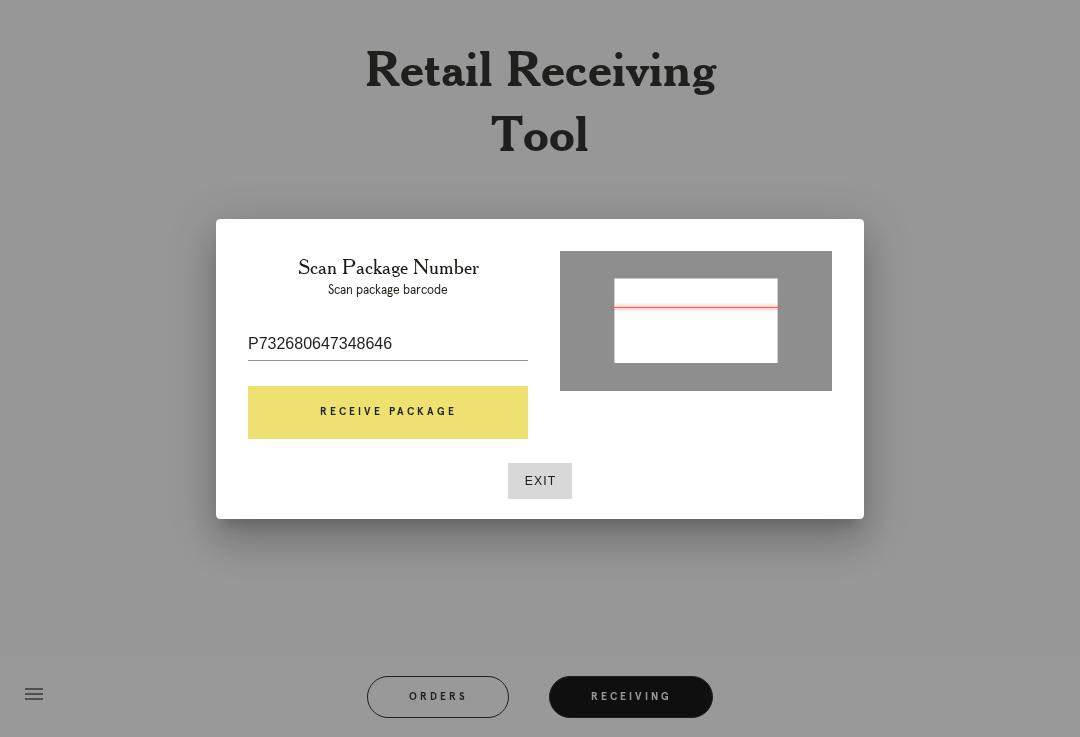 click on "Receive Package" at bounding box center [388, 413] 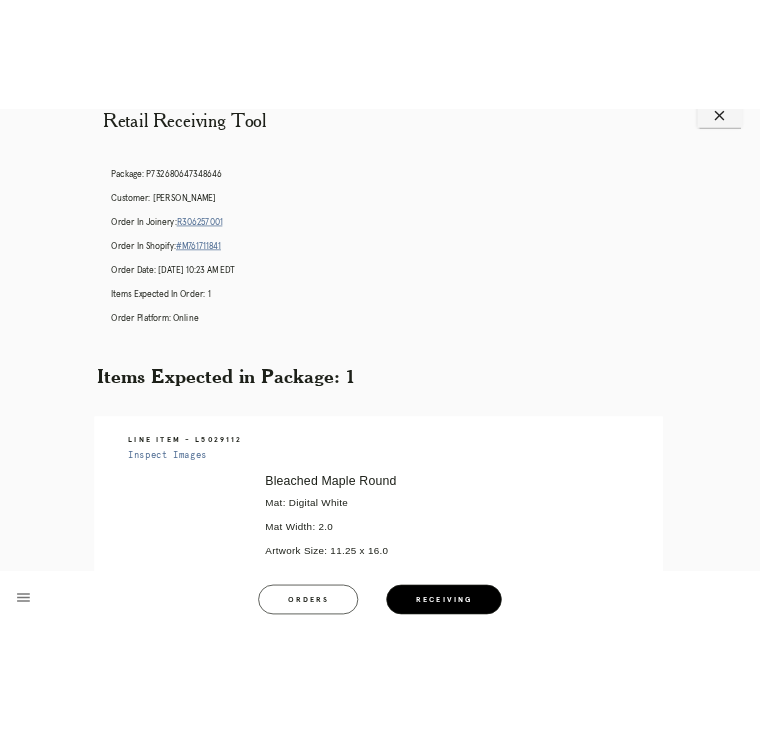 scroll, scrollTop: 0, scrollLeft: 0, axis: both 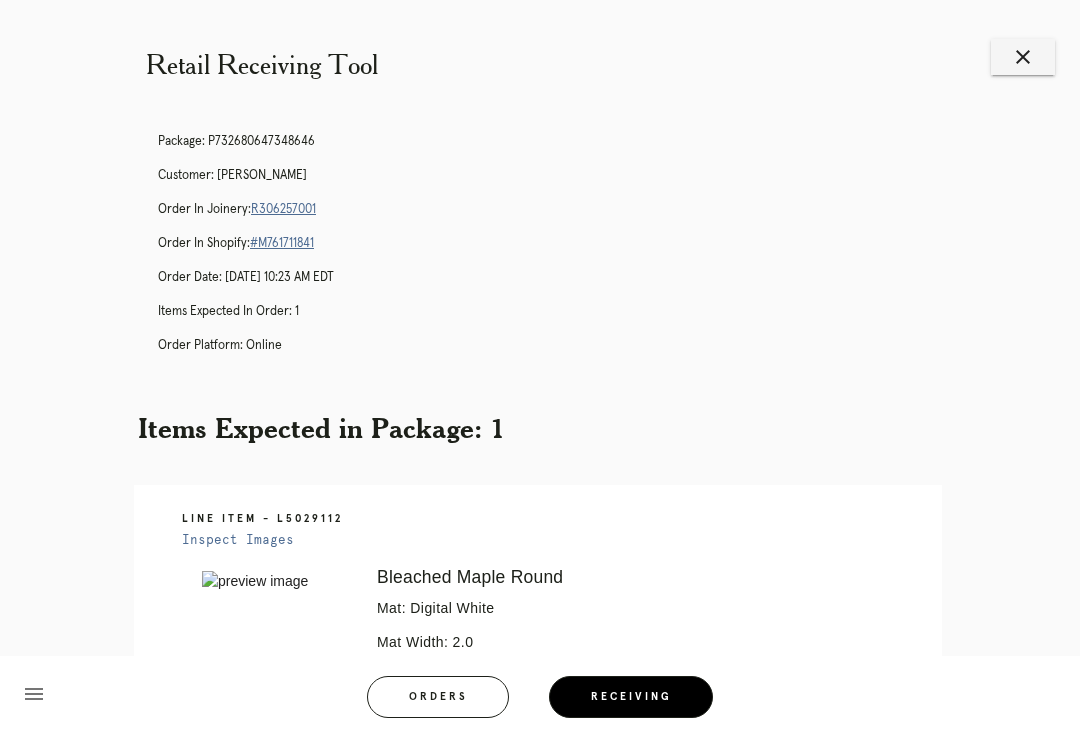 click on "Package: P732680647348646   Customer: Natasha Murphy
Order in Joinery:
R306257001
Order in Shopify:
#M761711841
Order Date:
06/11/2025 10:23 AM EDT
Items Expected in Order: 1   Order Platform: online" at bounding box center [560, 252] 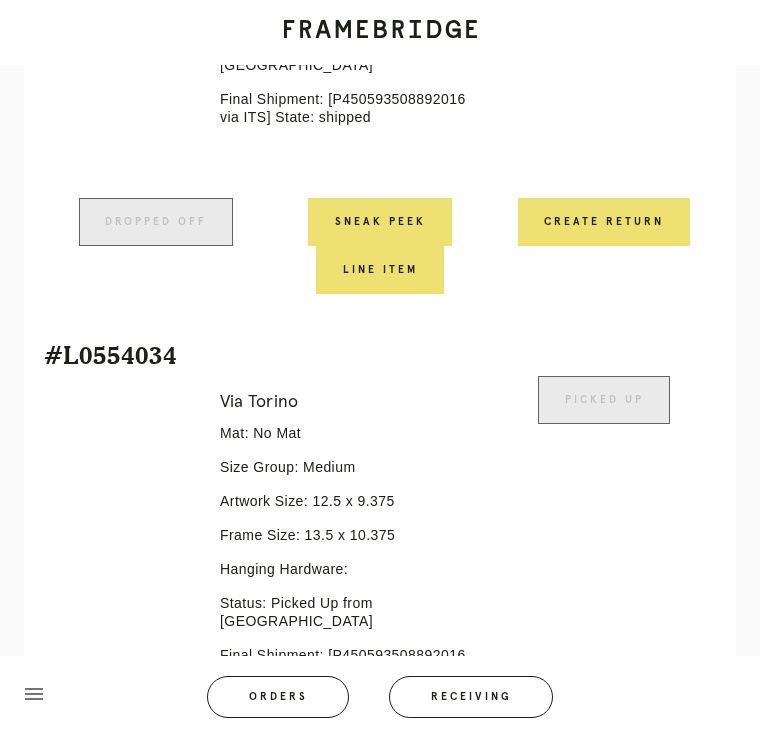 scroll, scrollTop: 978, scrollLeft: 0, axis: vertical 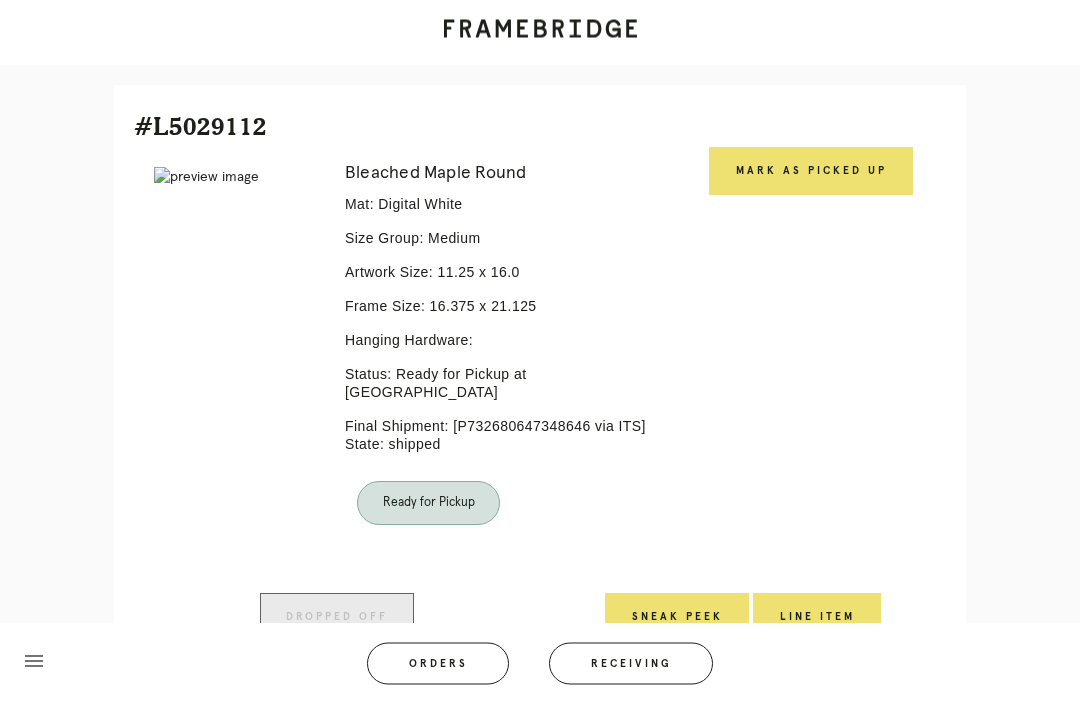 click on "Mark as Picked Up" at bounding box center [811, 172] 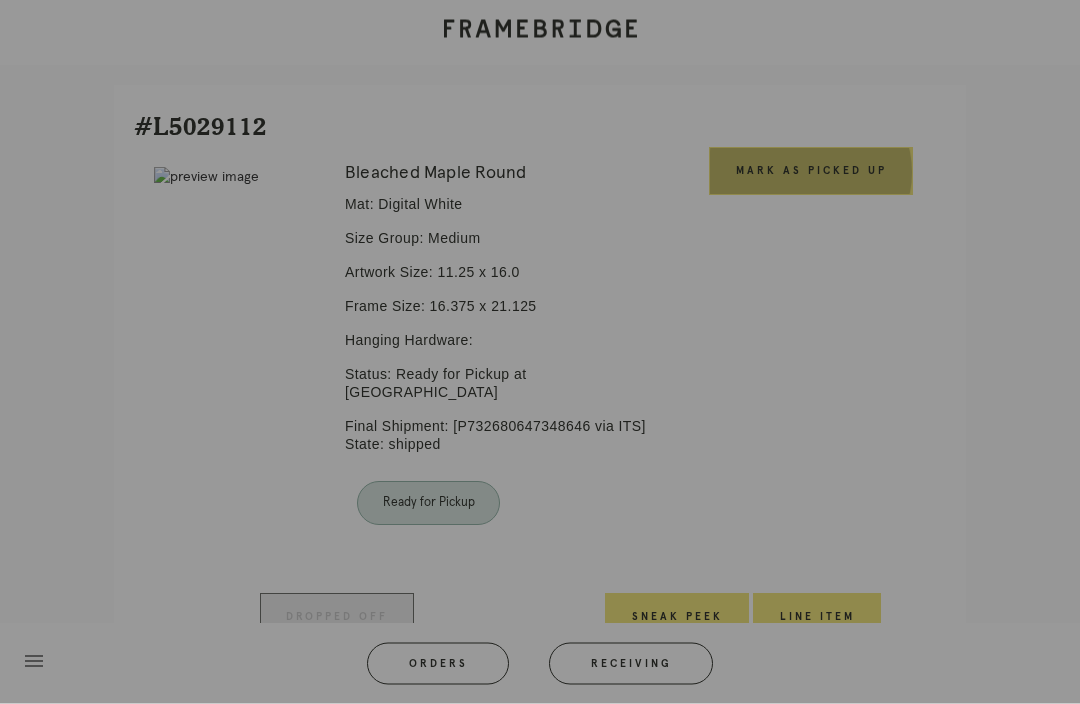 scroll, scrollTop: 447, scrollLeft: 0, axis: vertical 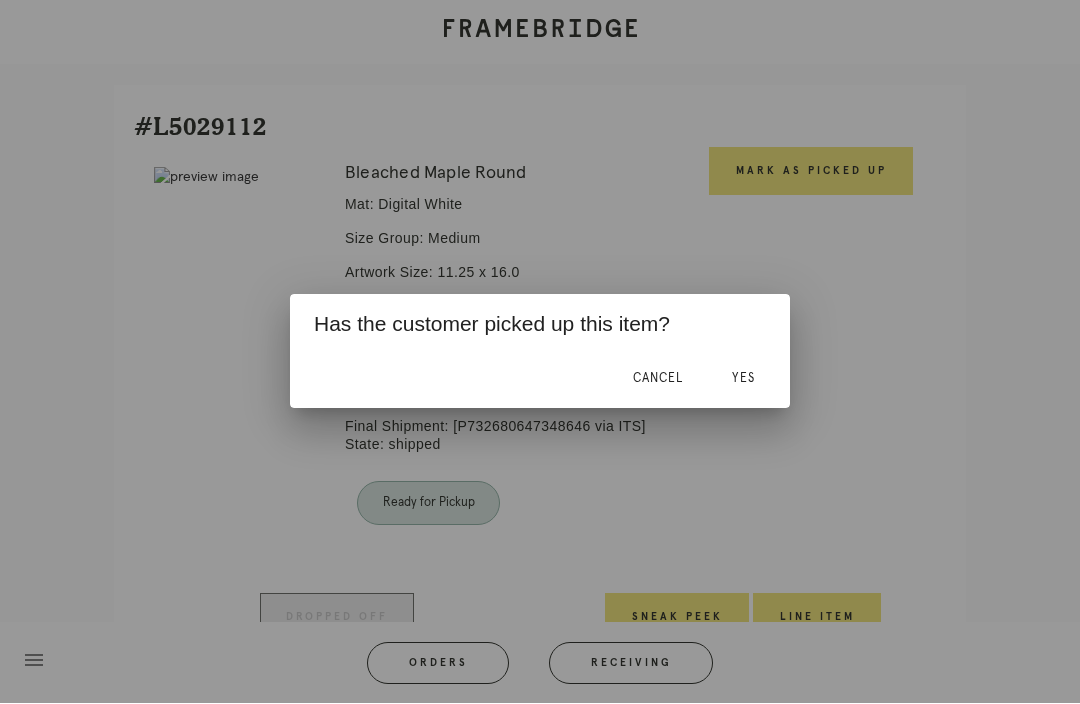 click on "Yes" at bounding box center (743, 379) 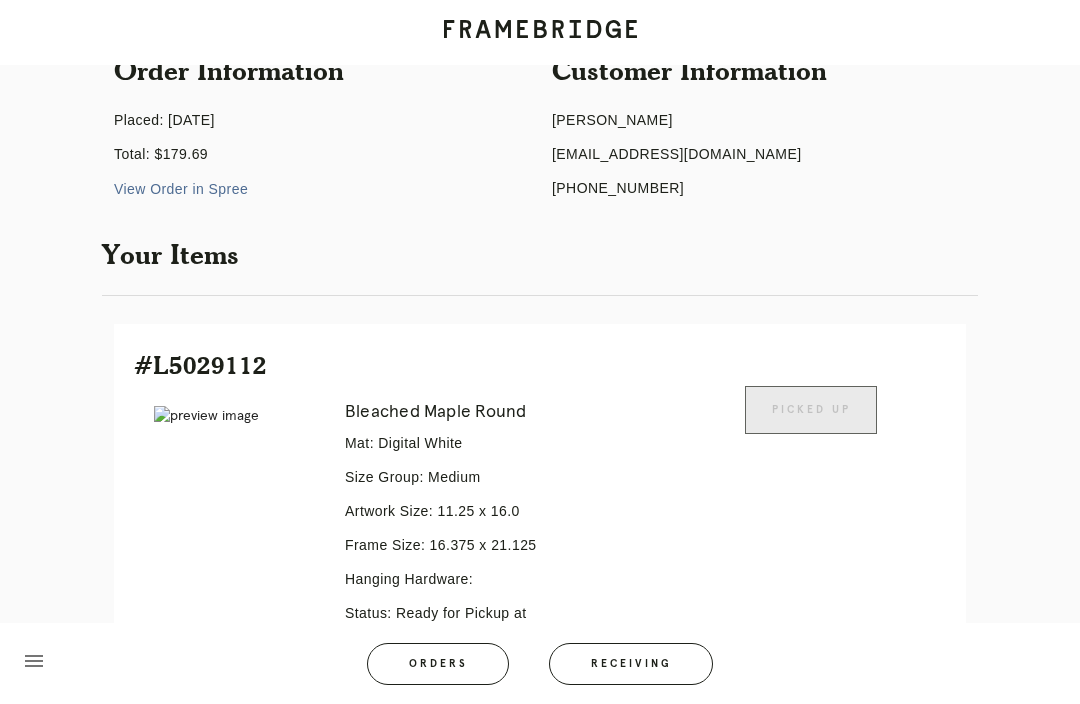 scroll, scrollTop: 0, scrollLeft: 0, axis: both 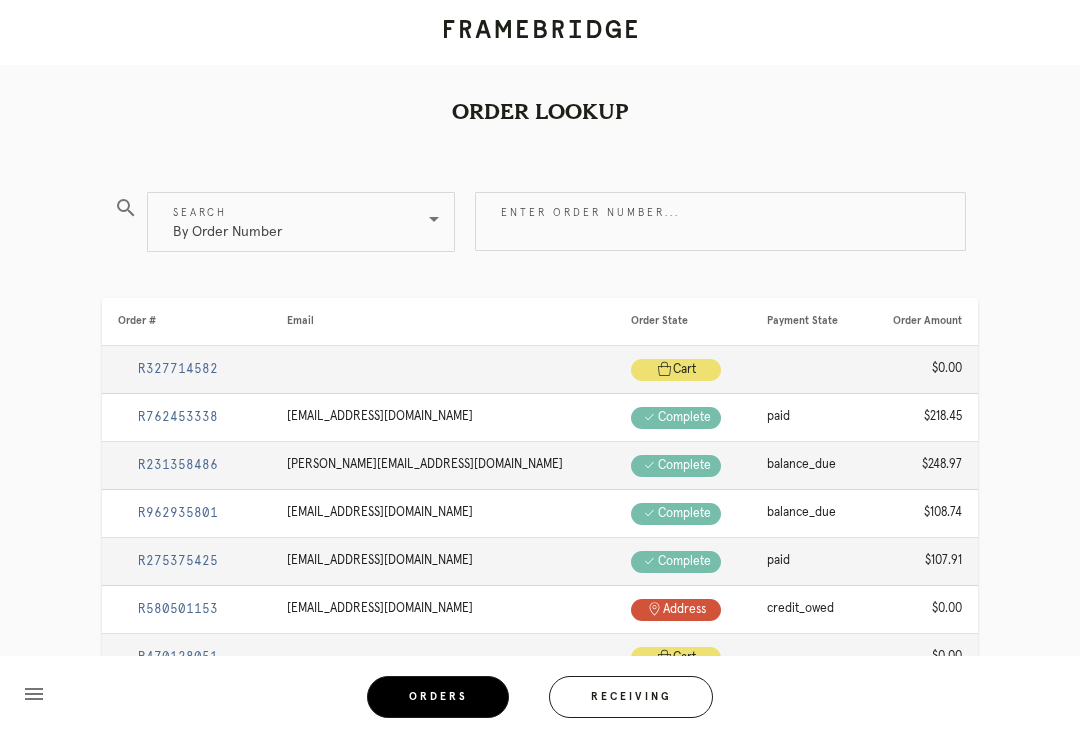 click on "Receiving" at bounding box center (631, 697) 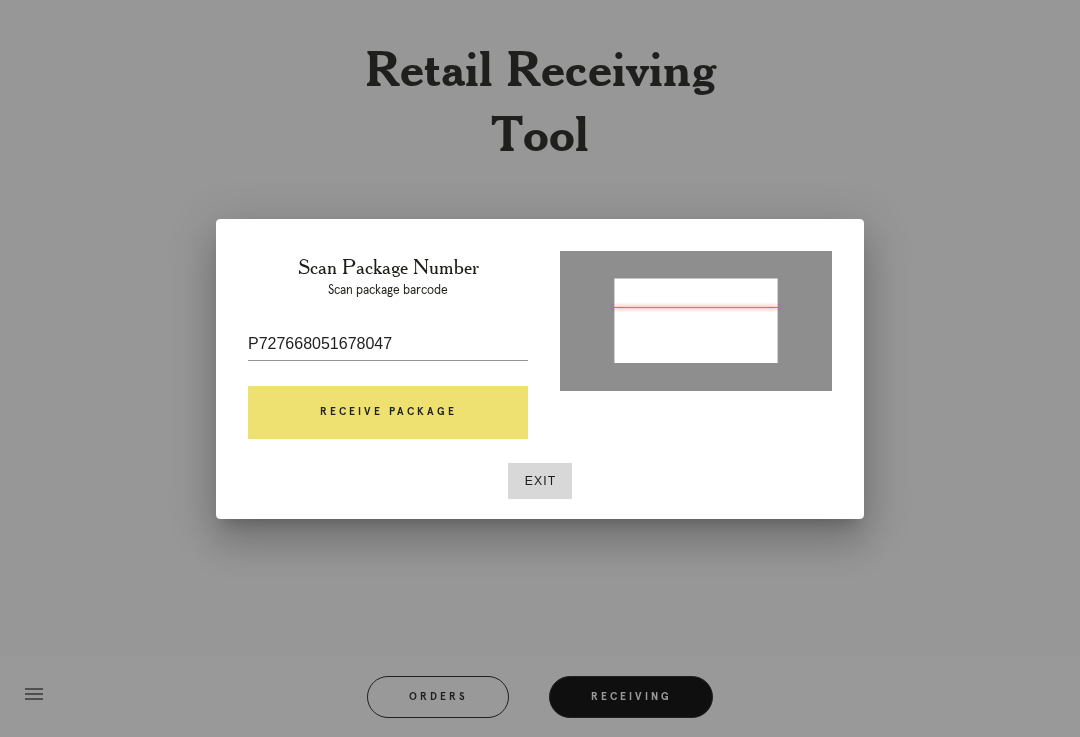 type on "L3W985376521011804" 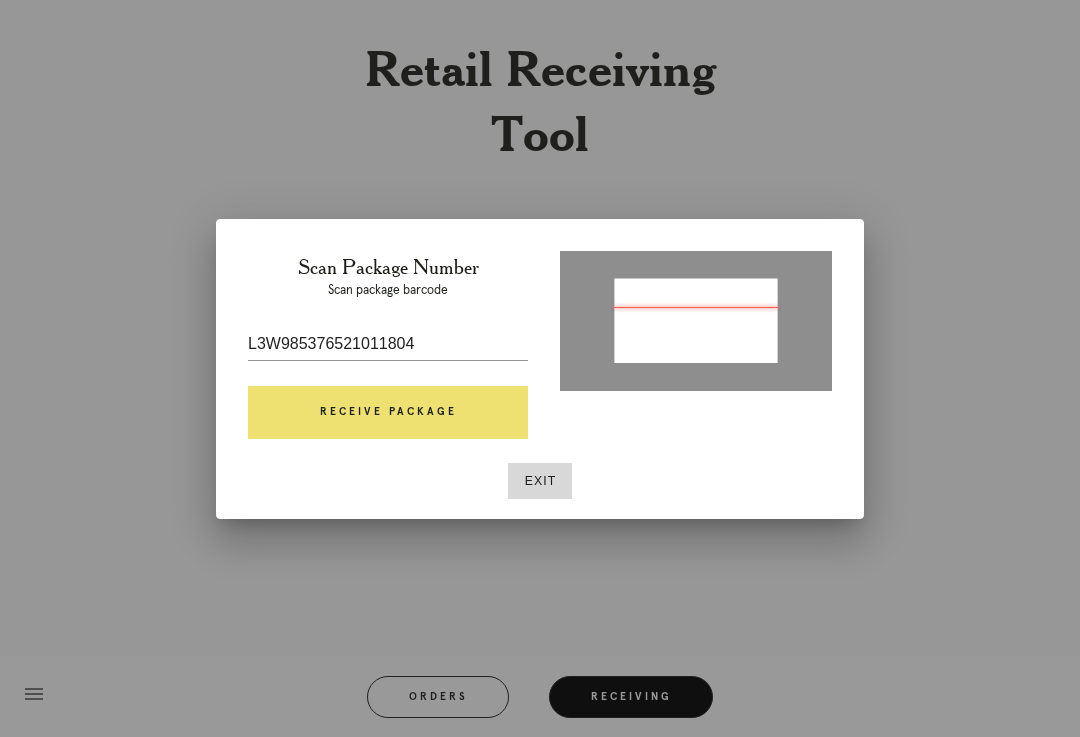 click on "Receive Package" at bounding box center [388, 413] 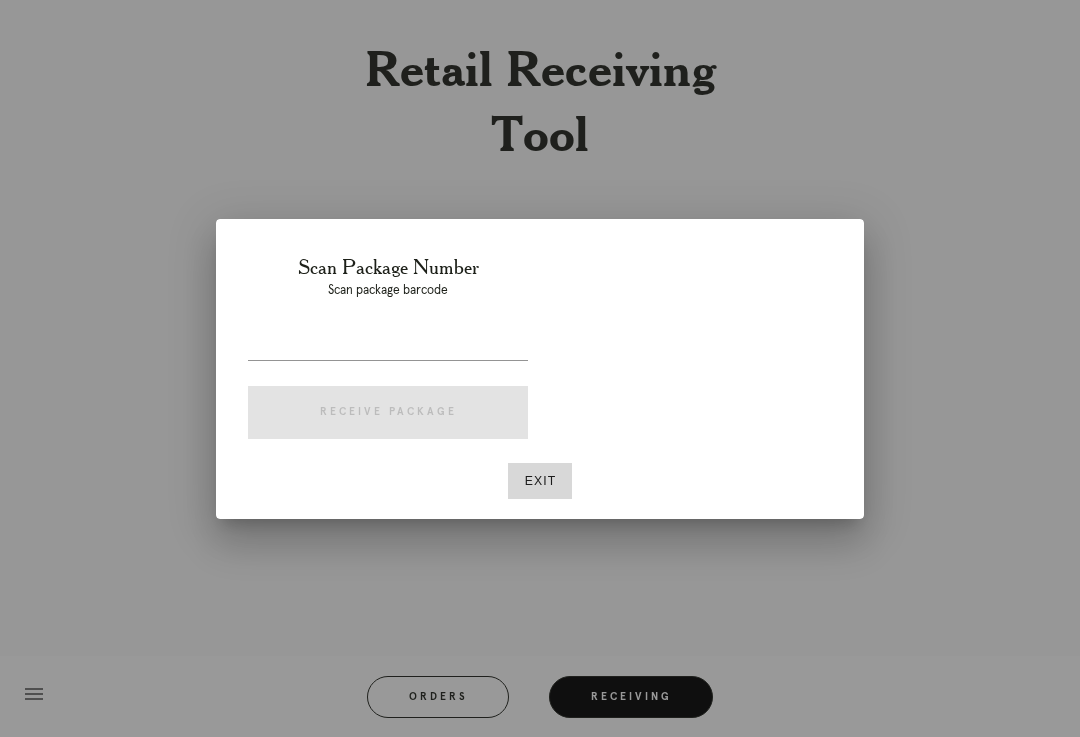 scroll, scrollTop: 0, scrollLeft: 0, axis: both 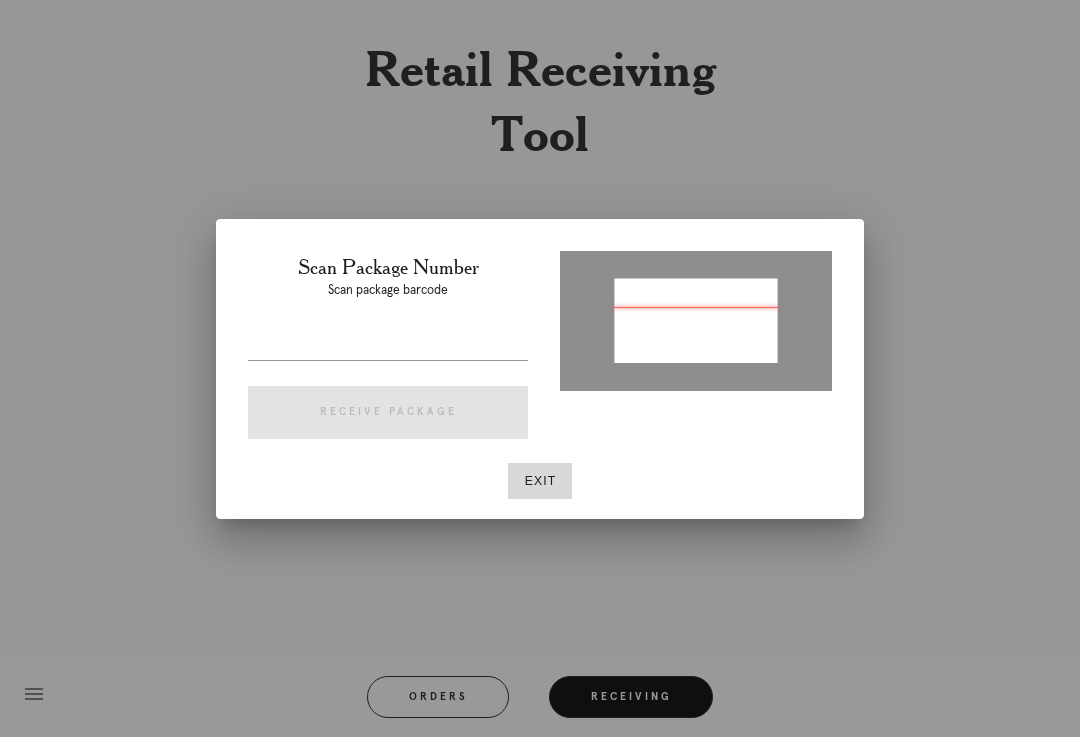type on "P727668051678047" 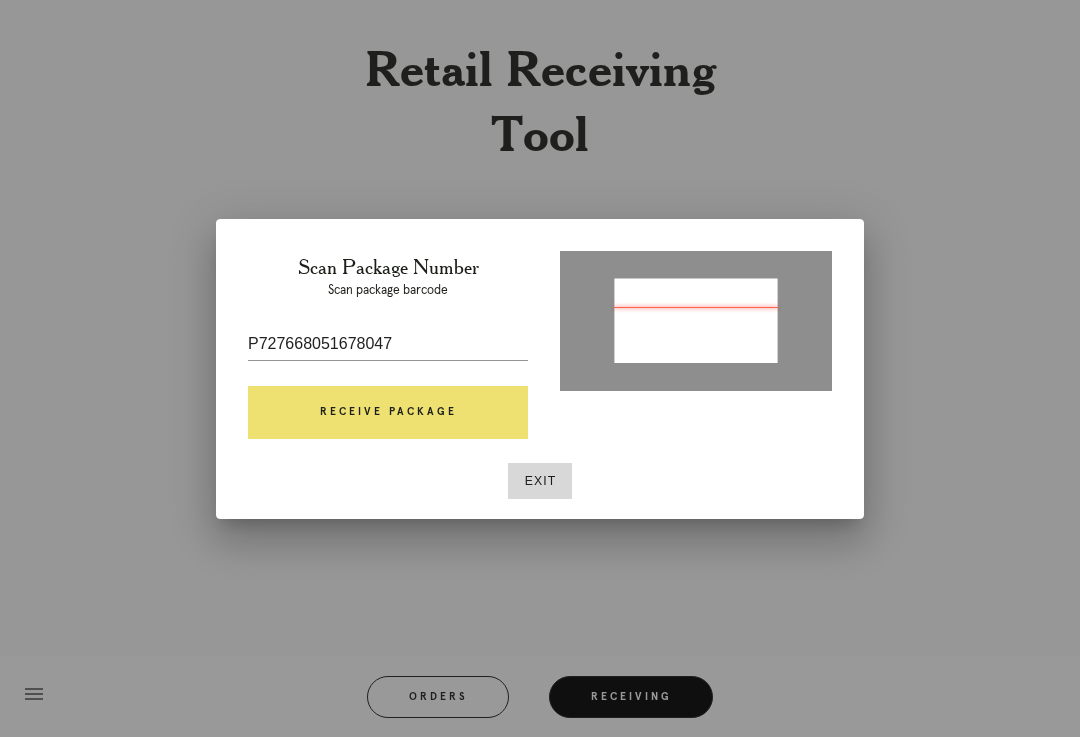 click on "Receive Package" at bounding box center [388, 413] 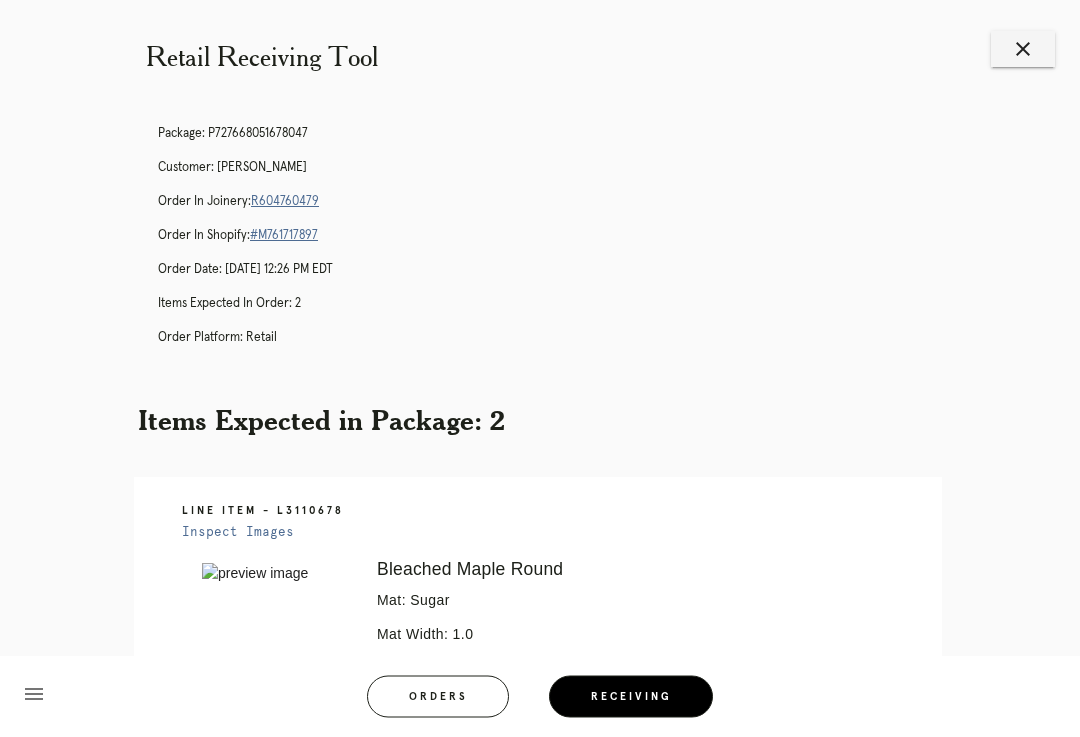 scroll, scrollTop: 0, scrollLeft: 0, axis: both 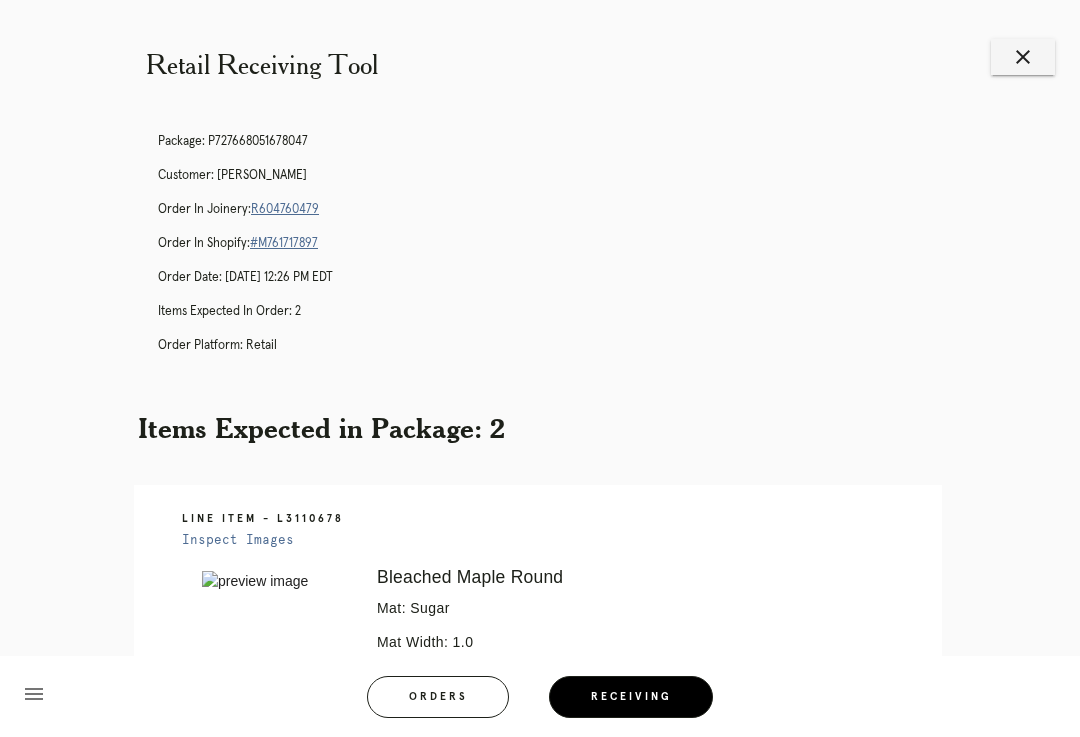 click on "R604760479" at bounding box center [285, 209] 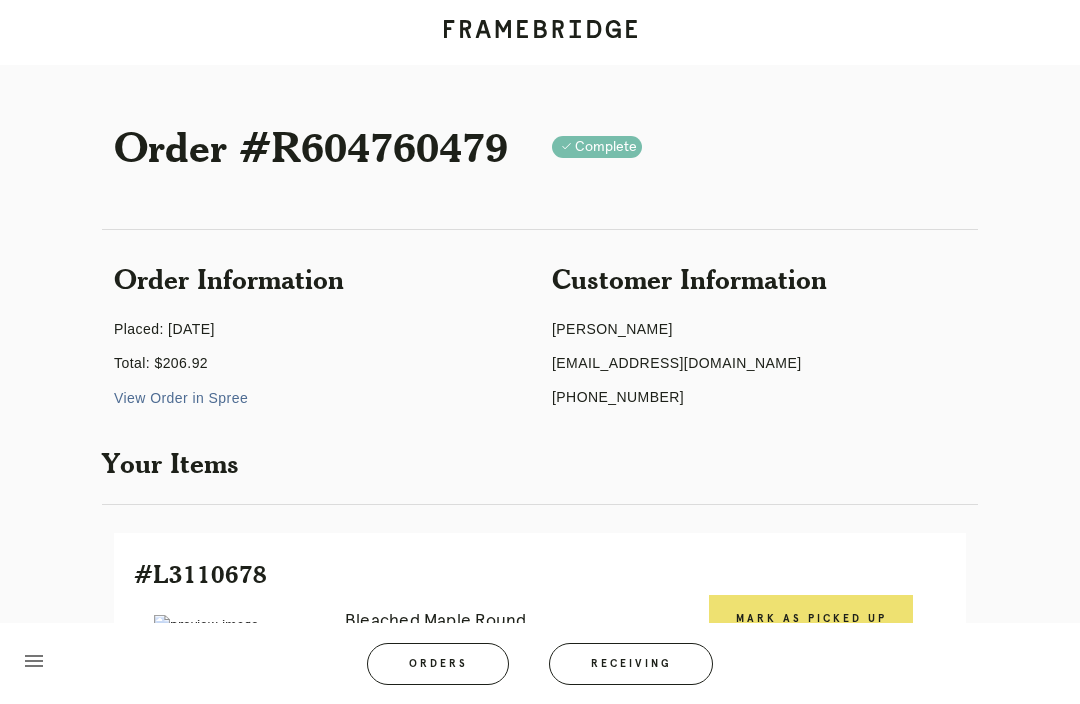 scroll, scrollTop: 0, scrollLeft: 0, axis: both 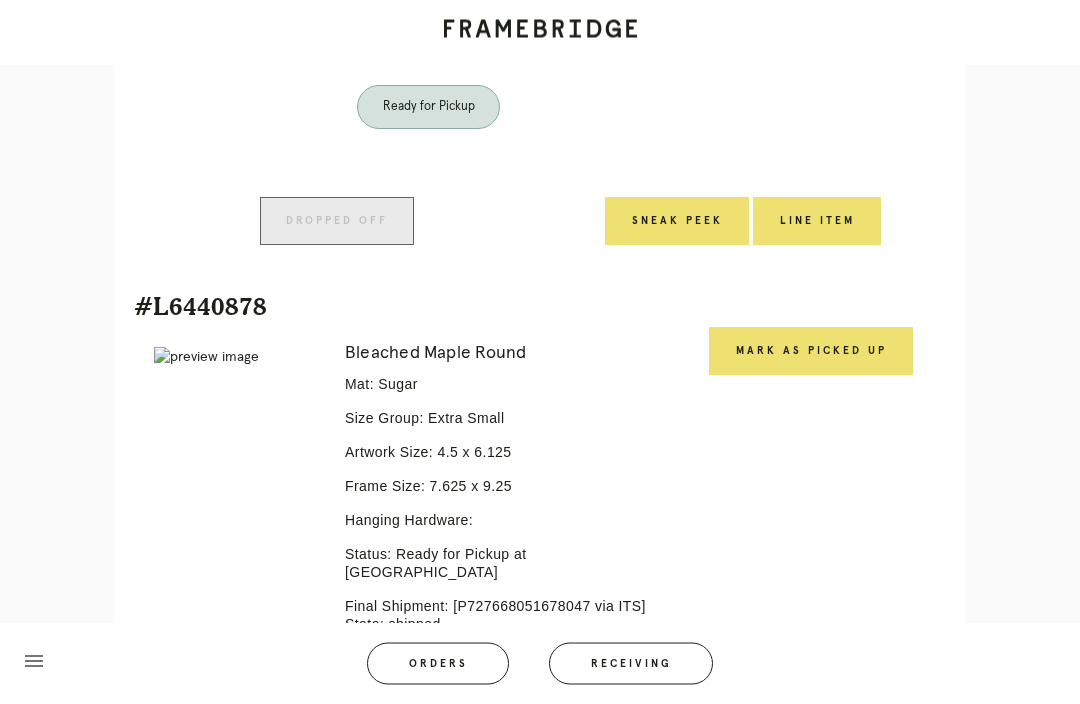 click on "Mark as Picked Up" at bounding box center [811, 352] 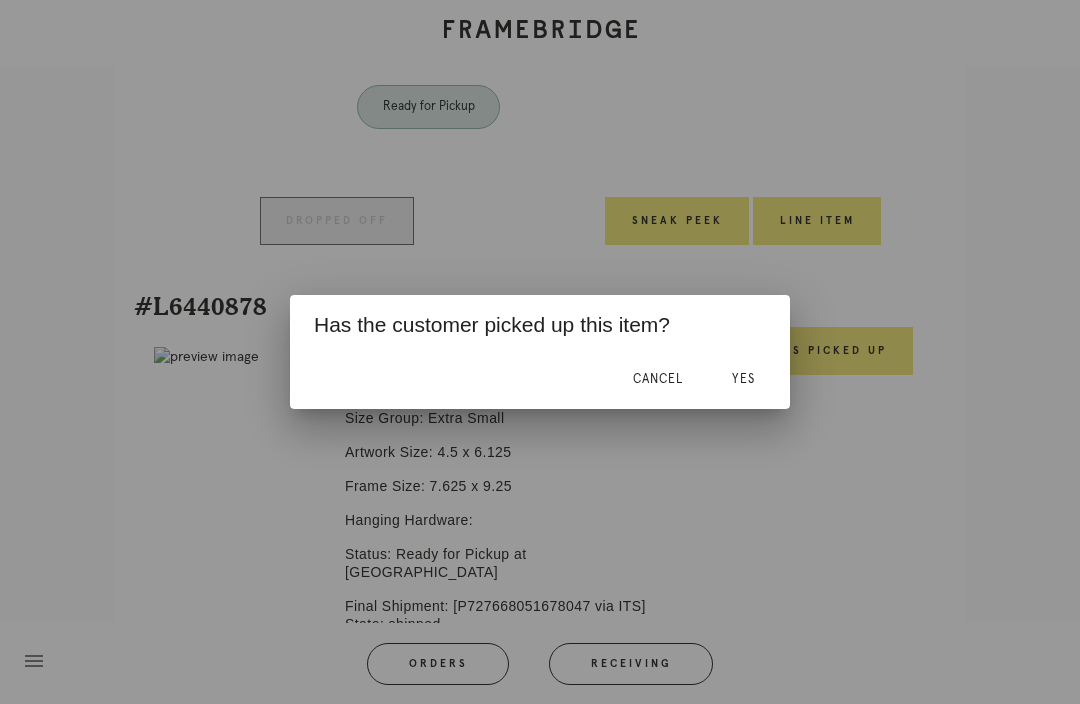 click on "Yes" at bounding box center [743, 379] 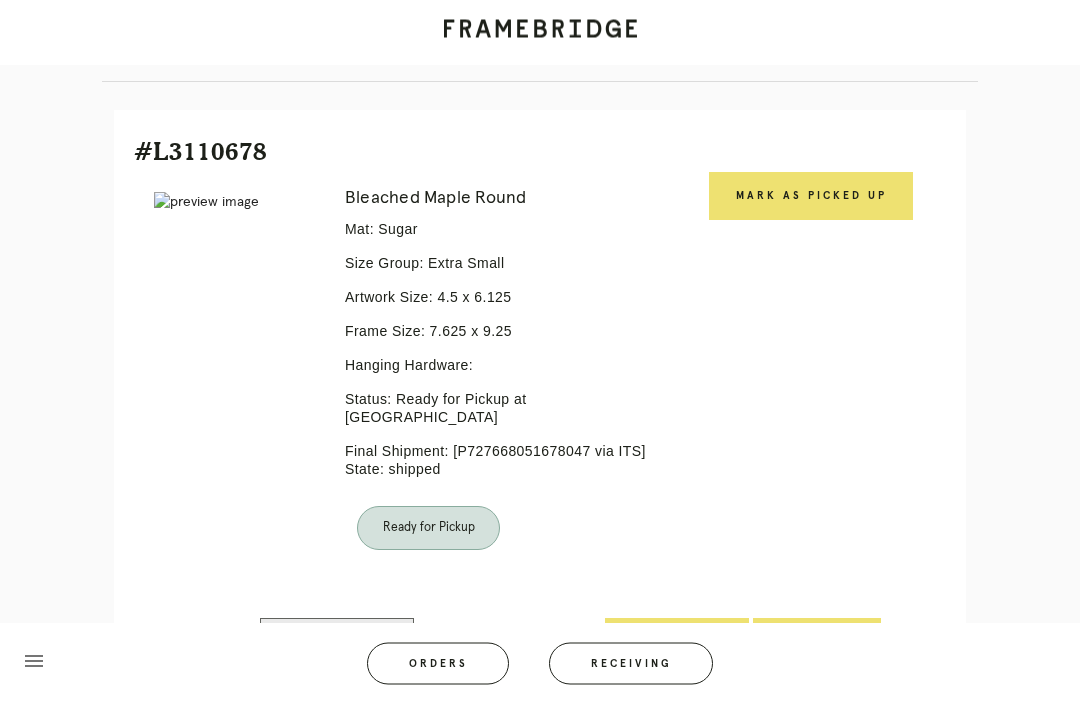 click on "Mark as Picked Up" at bounding box center (811, 197) 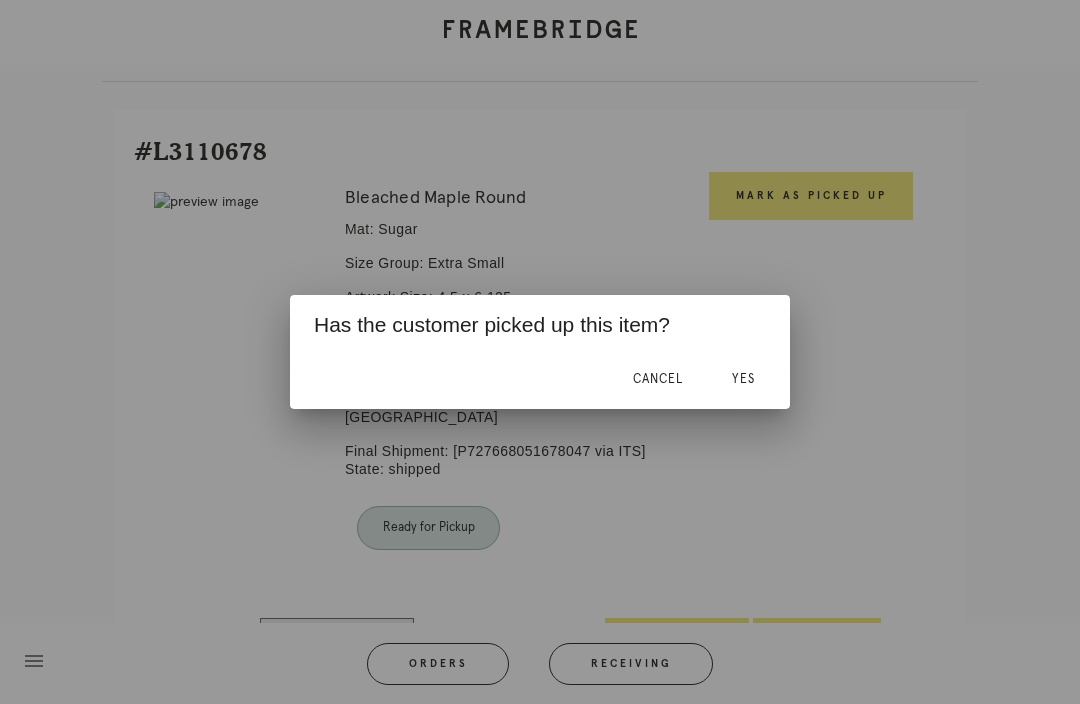 click on "Yes" at bounding box center [743, 379] 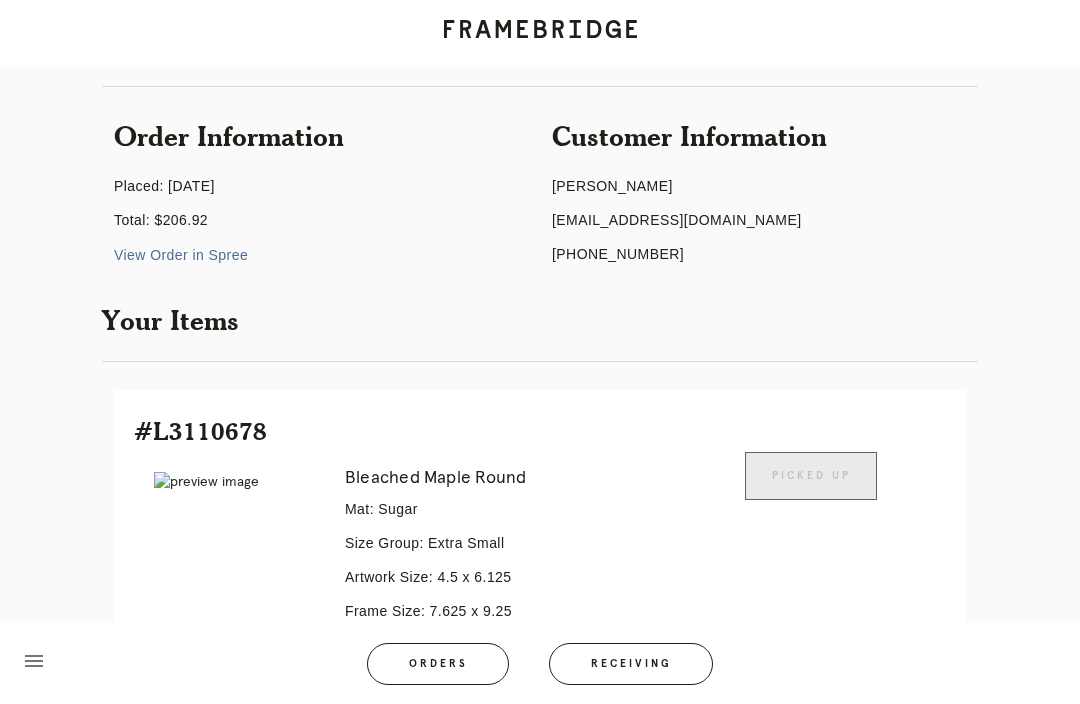 scroll, scrollTop: 0, scrollLeft: 0, axis: both 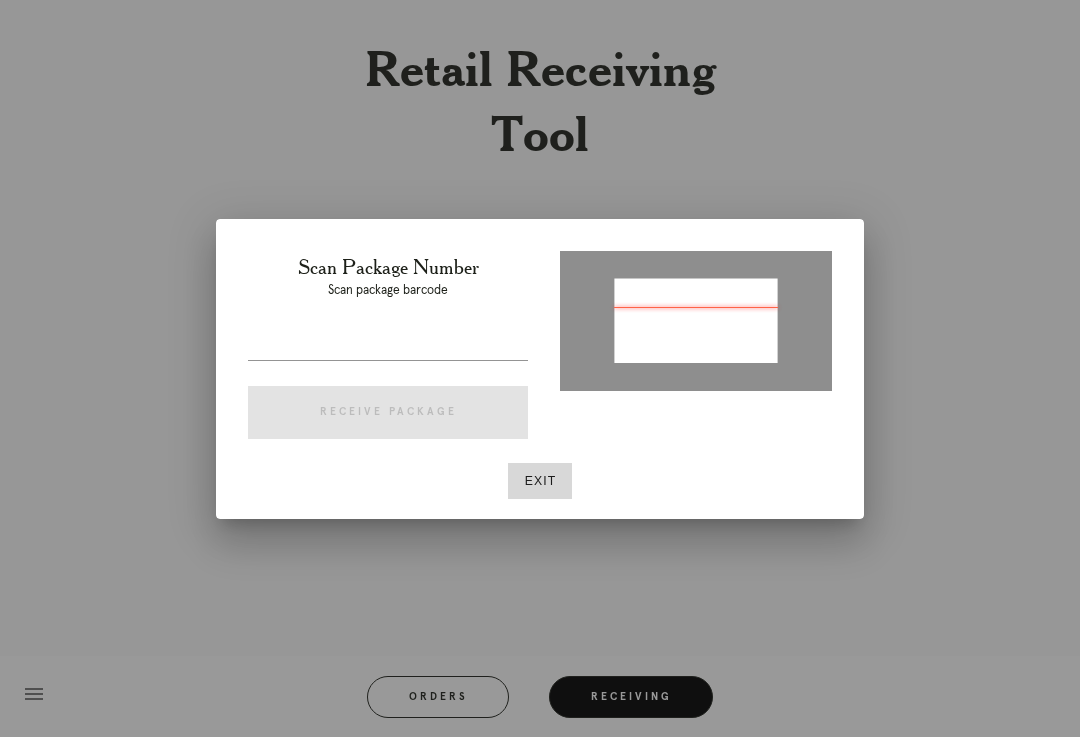 type on "P426511765398450" 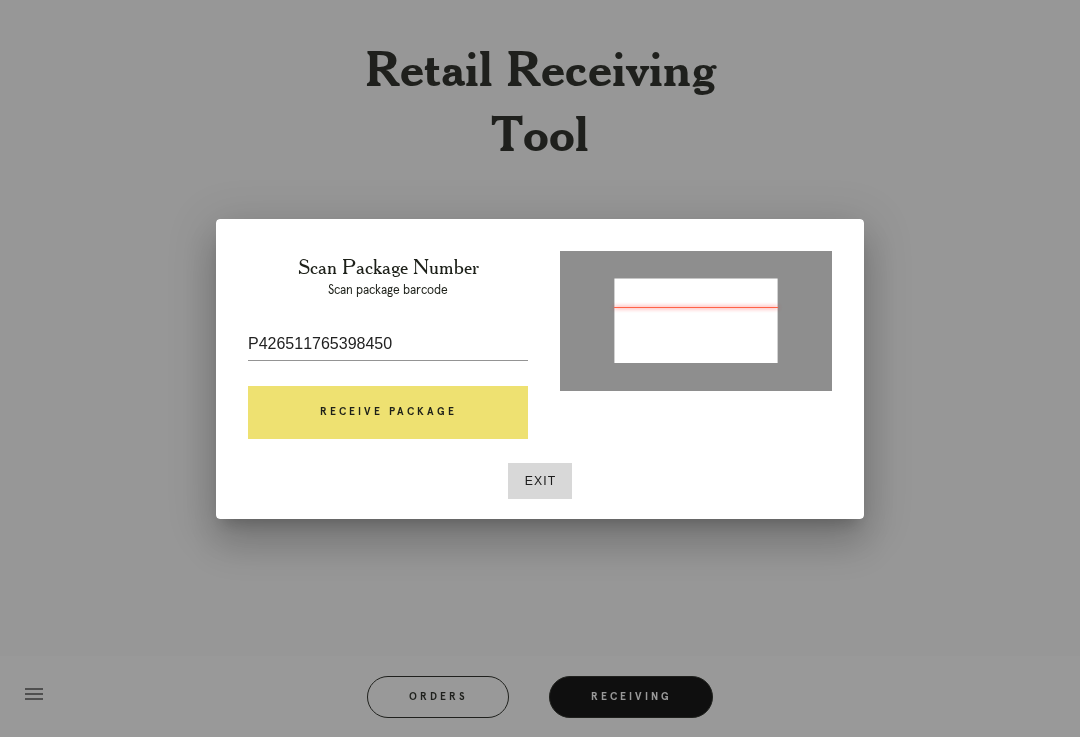 click on "Receive Package" at bounding box center (388, 413) 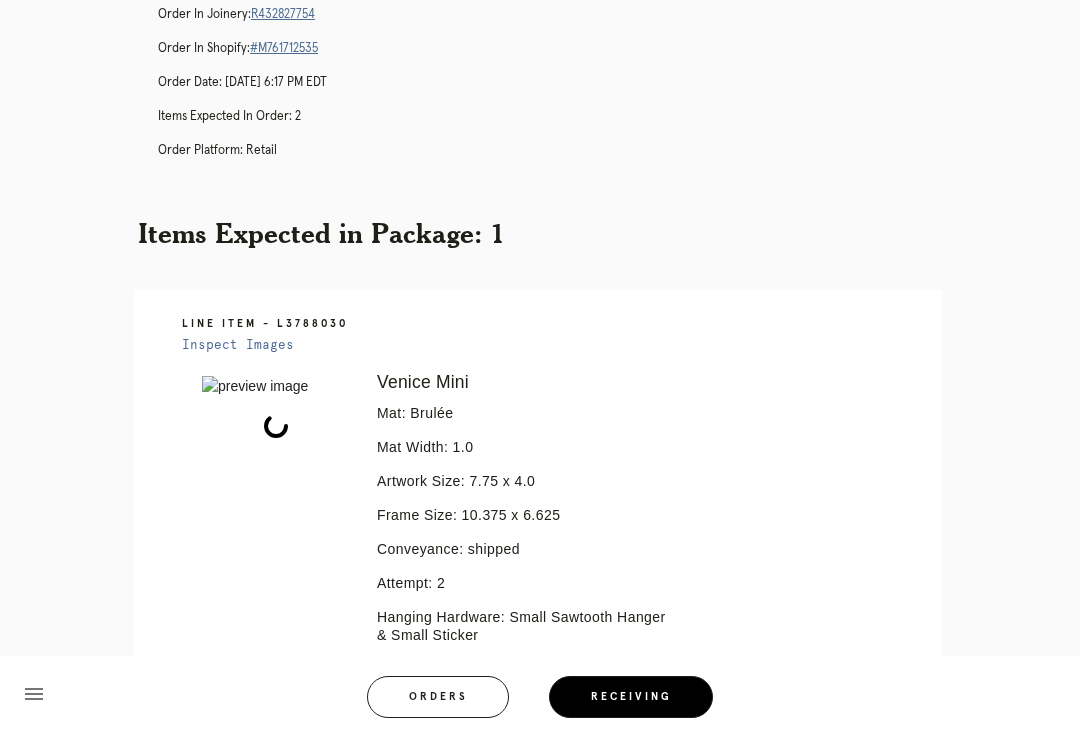 scroll, scrollTop: 0, scrollLeft: 0, axis: both 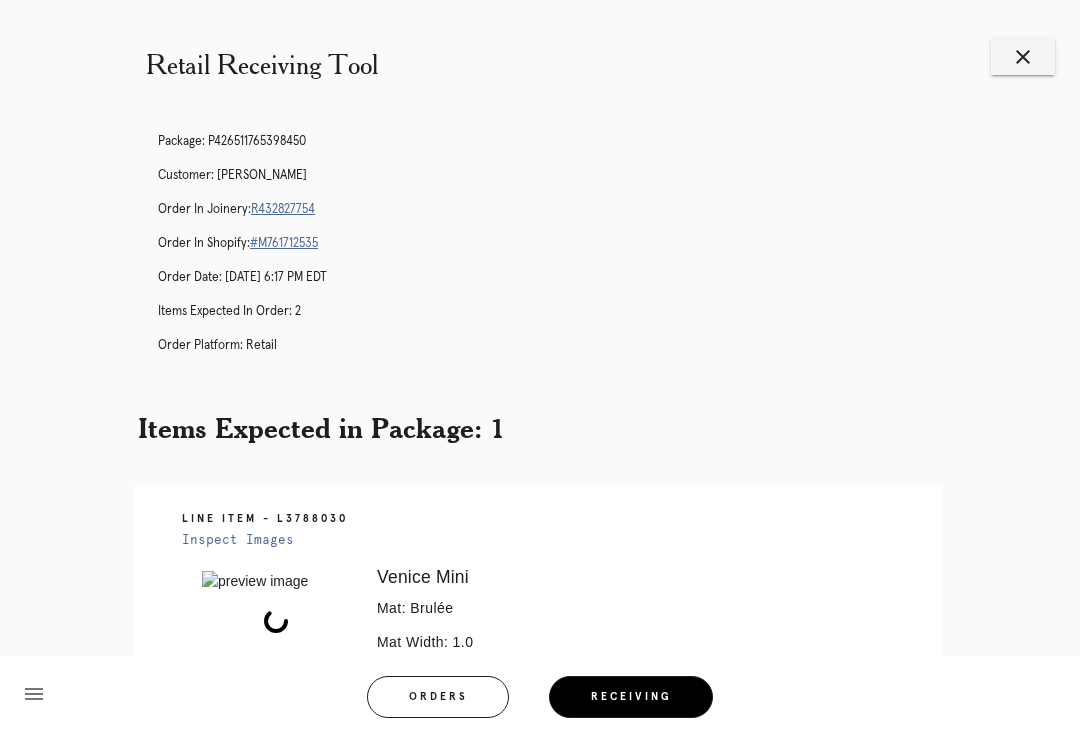 click on "R432827754" at bounding box center (283, 209) 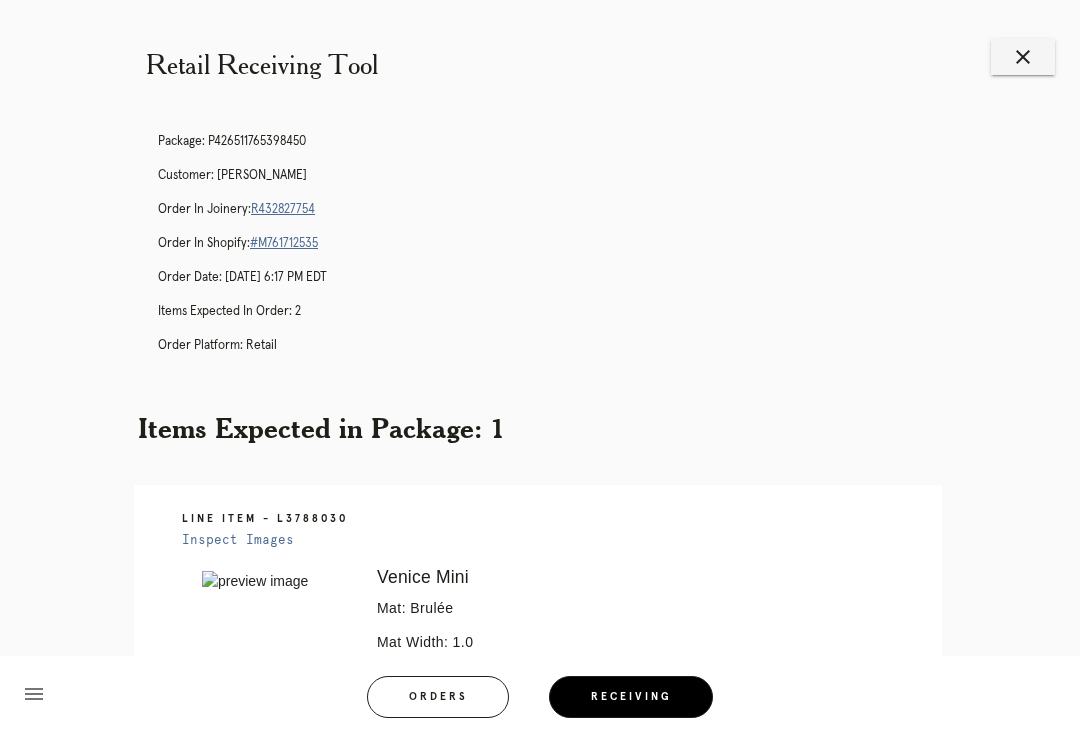 click on "close" at bounding box center (1023, 57) 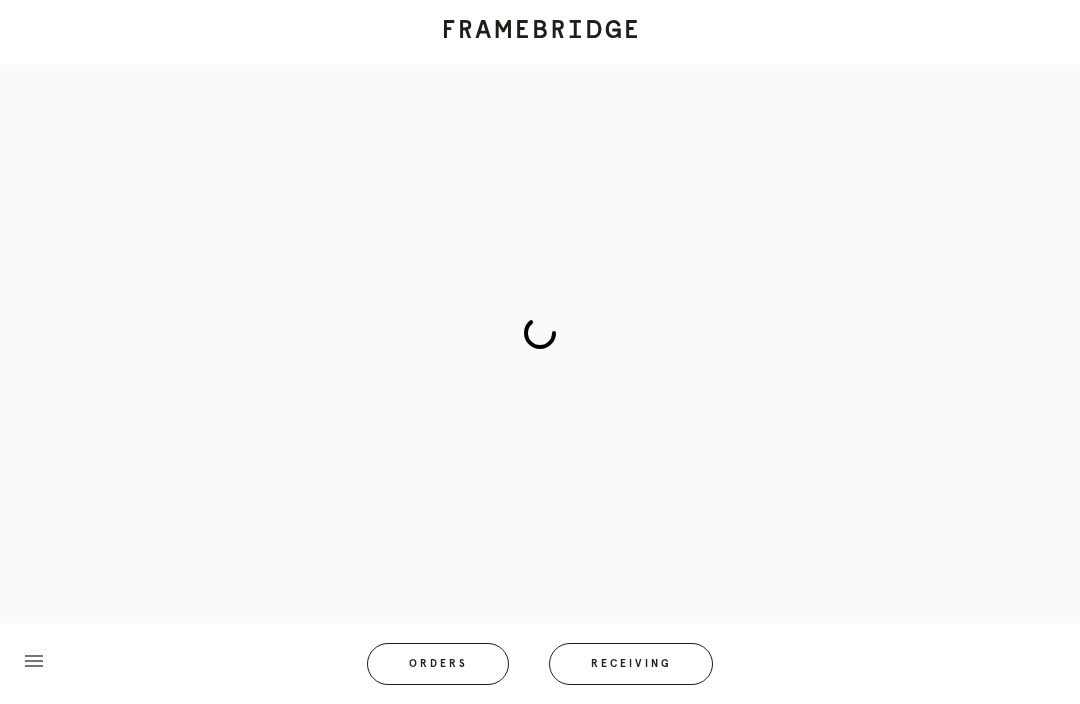 scroll, scrollTop: 0, scrollLeft: 0, axis: both 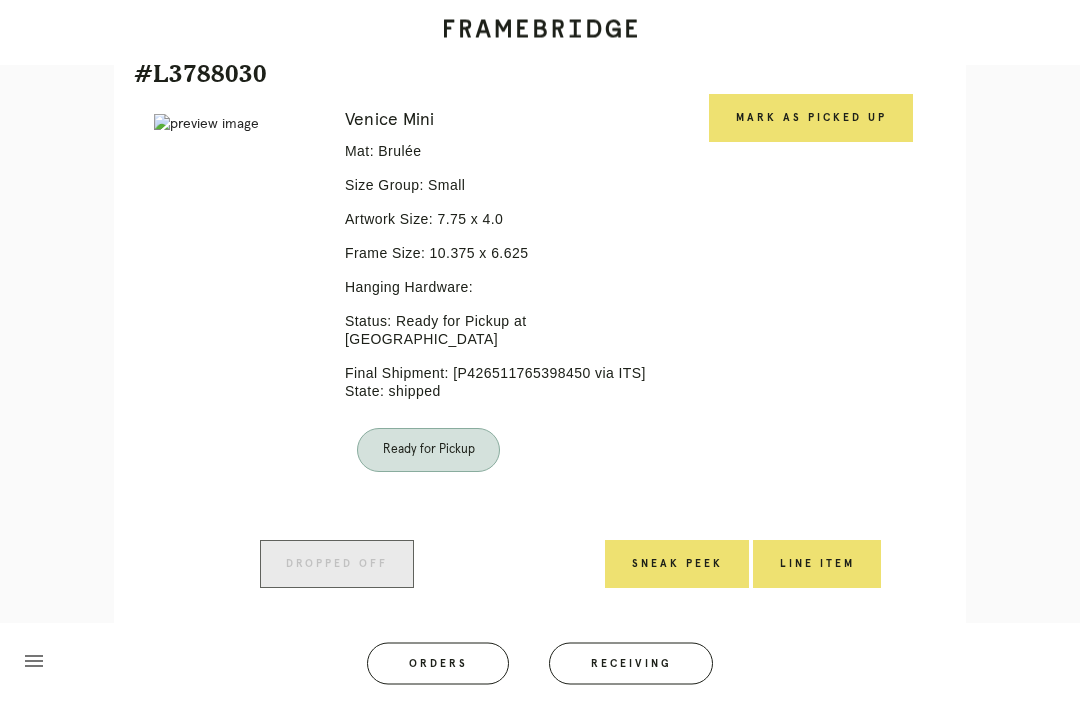 click on "Mark as Picked Up" at bounding box center [811, 119] 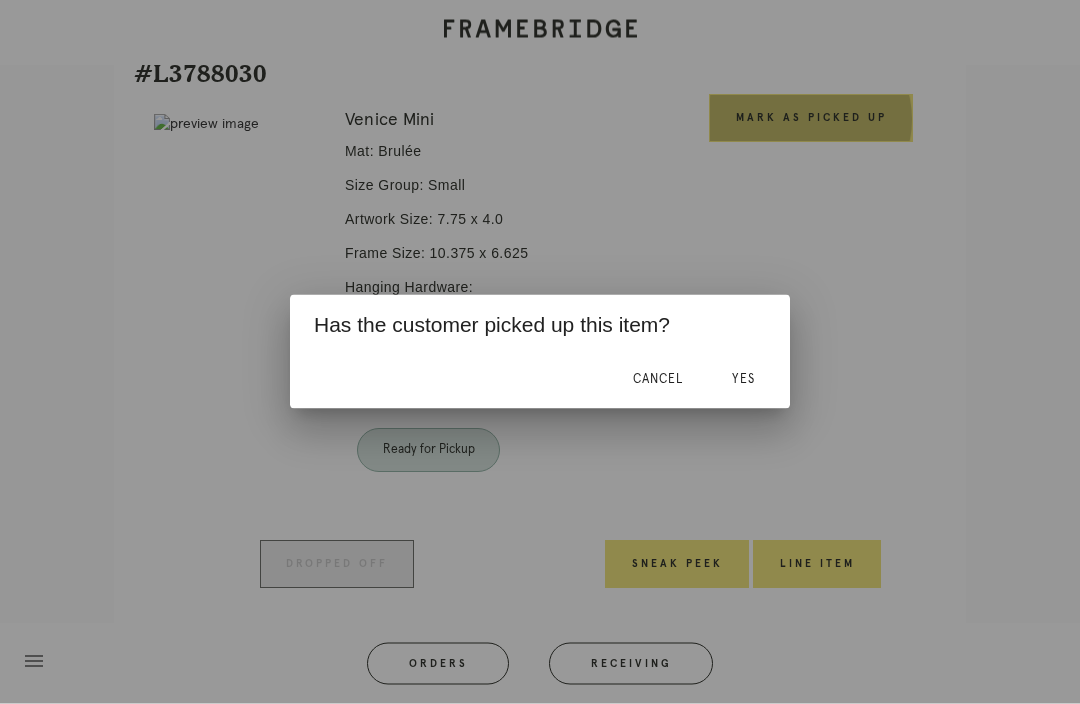 scroll, scrollTop: 501, scrollLeft: 0, axis: vertical 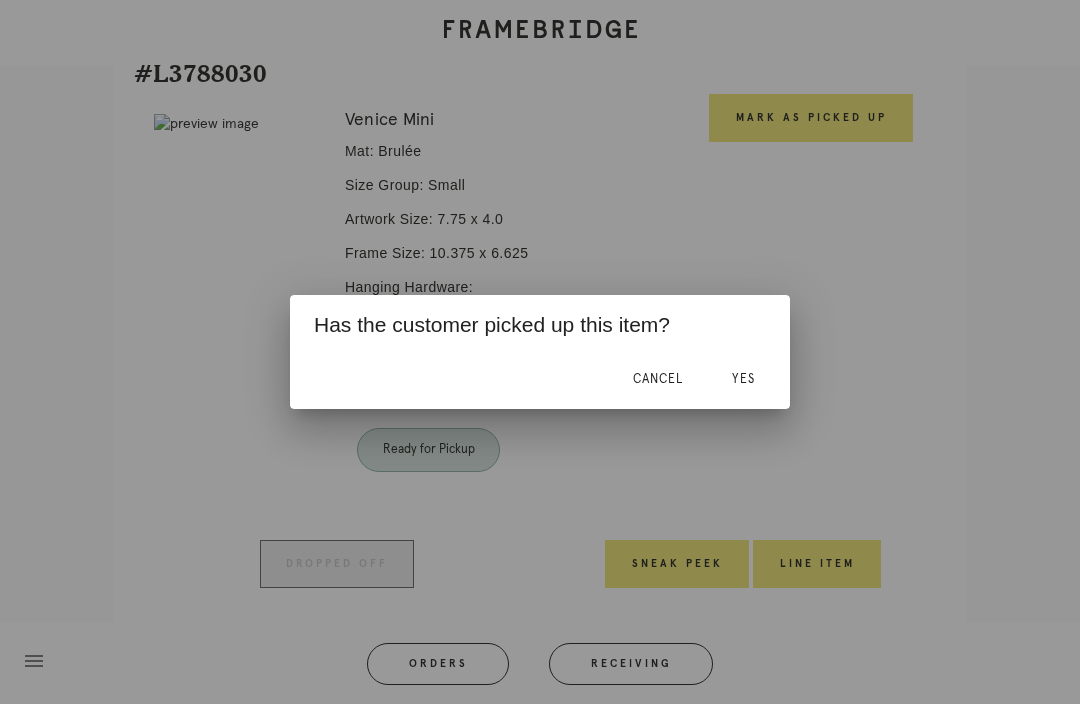 click on "Yes" at bounding box center [743, 379] 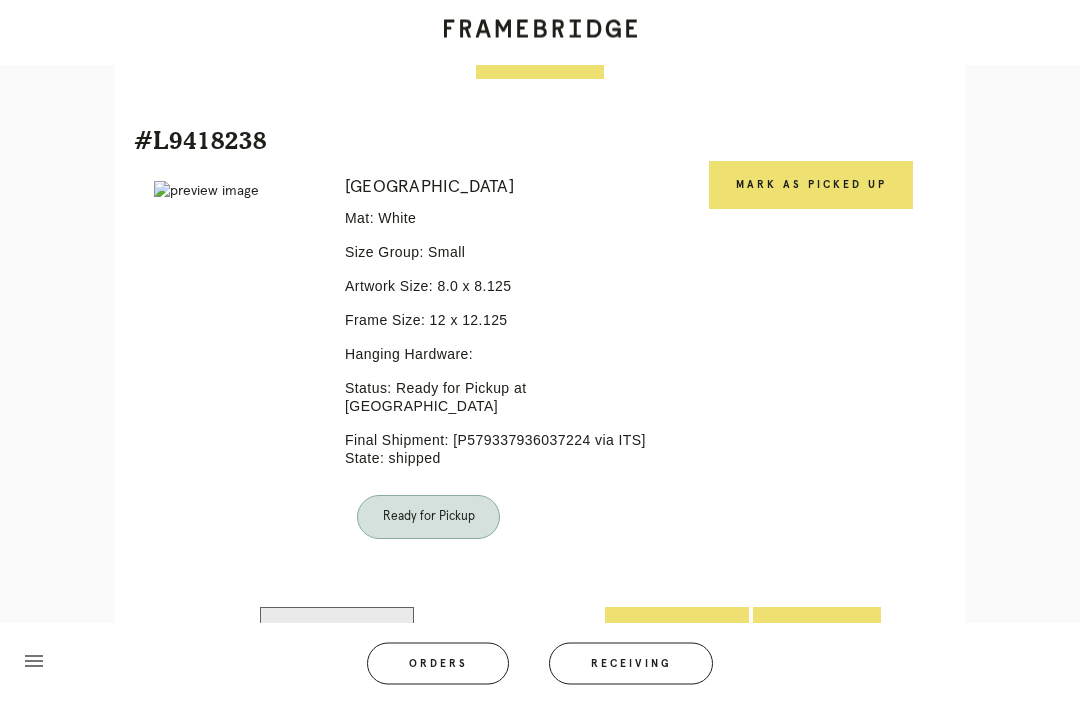 click on "Mark as Picked Up" at bounding box center [811, 186] 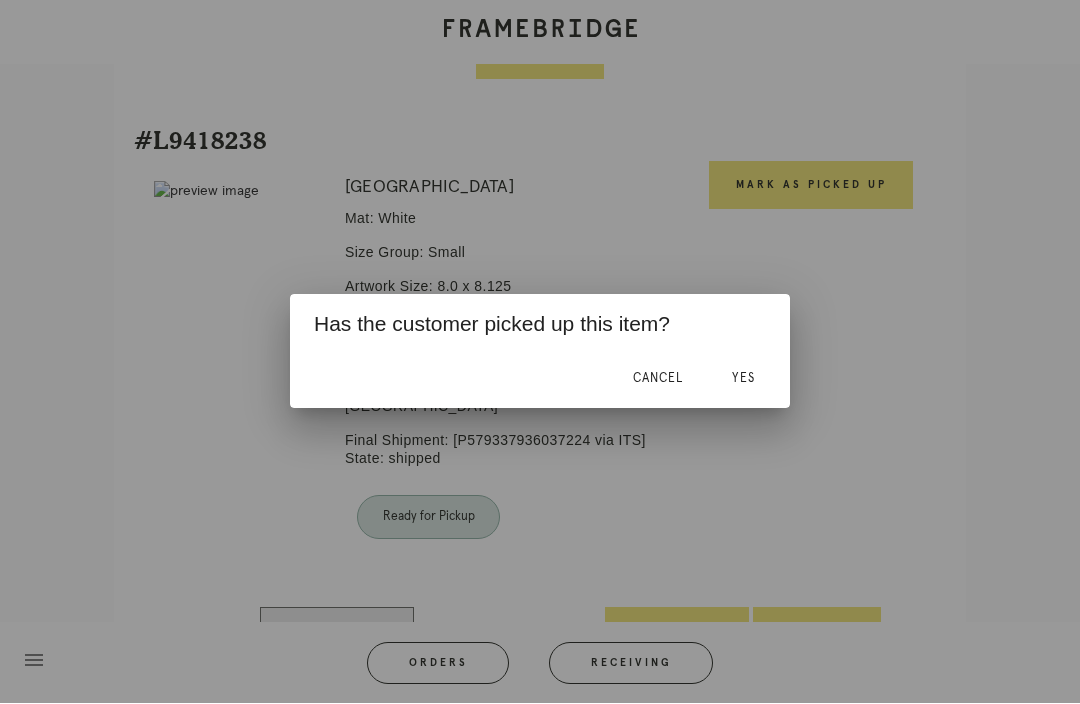 click on "Yes" at bounding box center (743, 379) 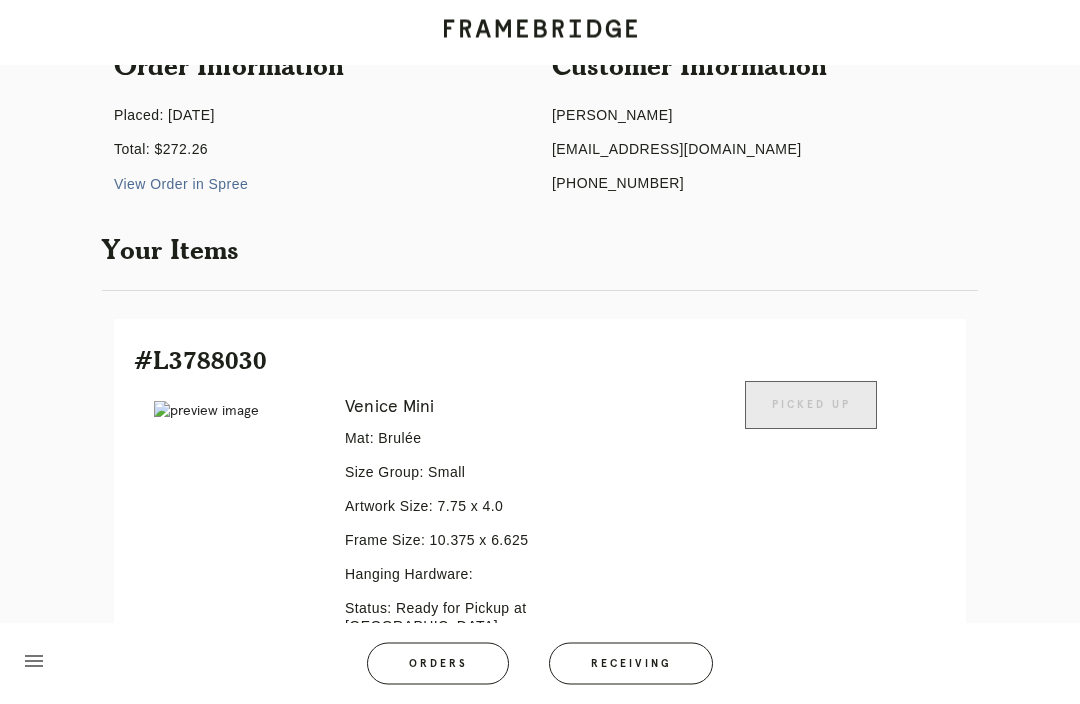 scroll, scrollTop: 178, scrollLeft: 0, axis: vertical 